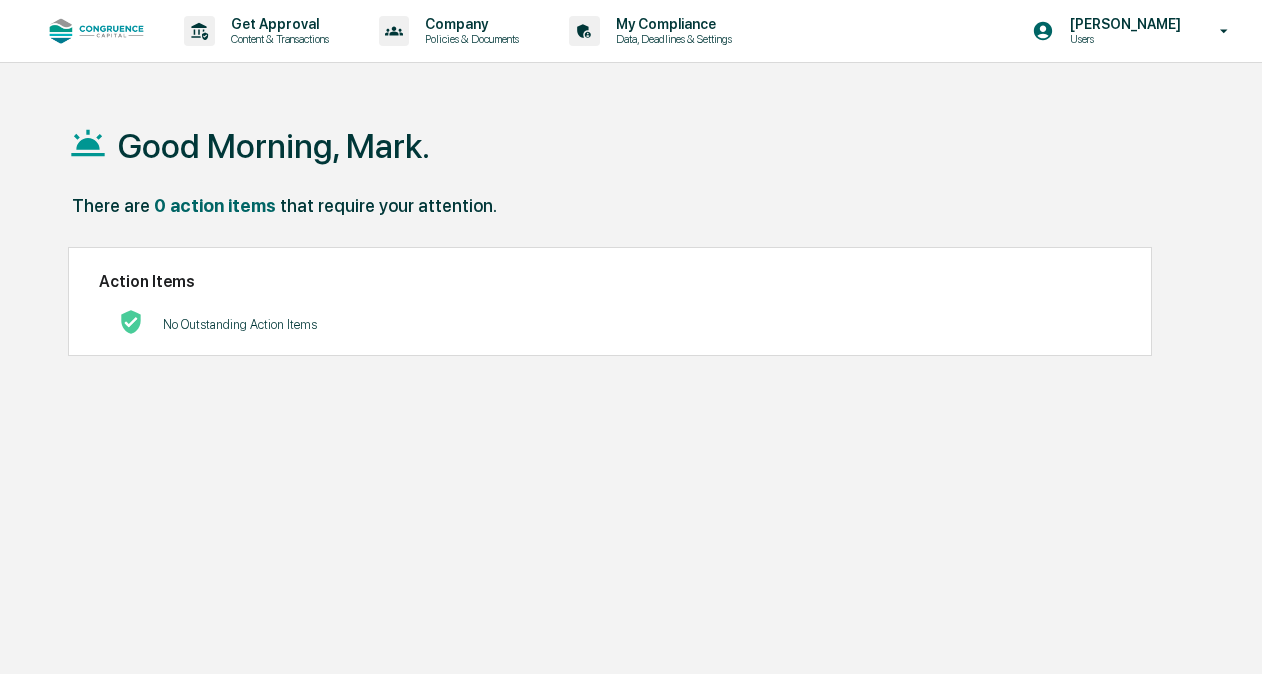 scroll, scrollTop: 0, scrollLeft: 0, axis: both 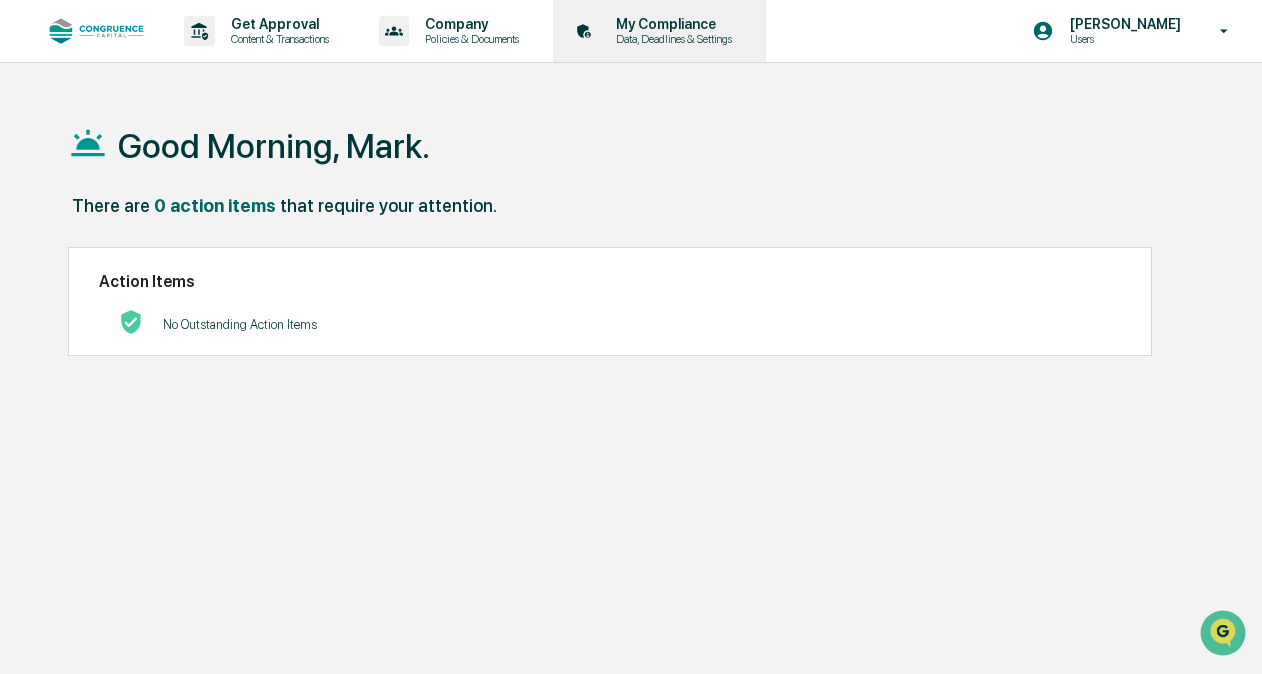 click on "My Compliance" at bounding box center [671, 24] 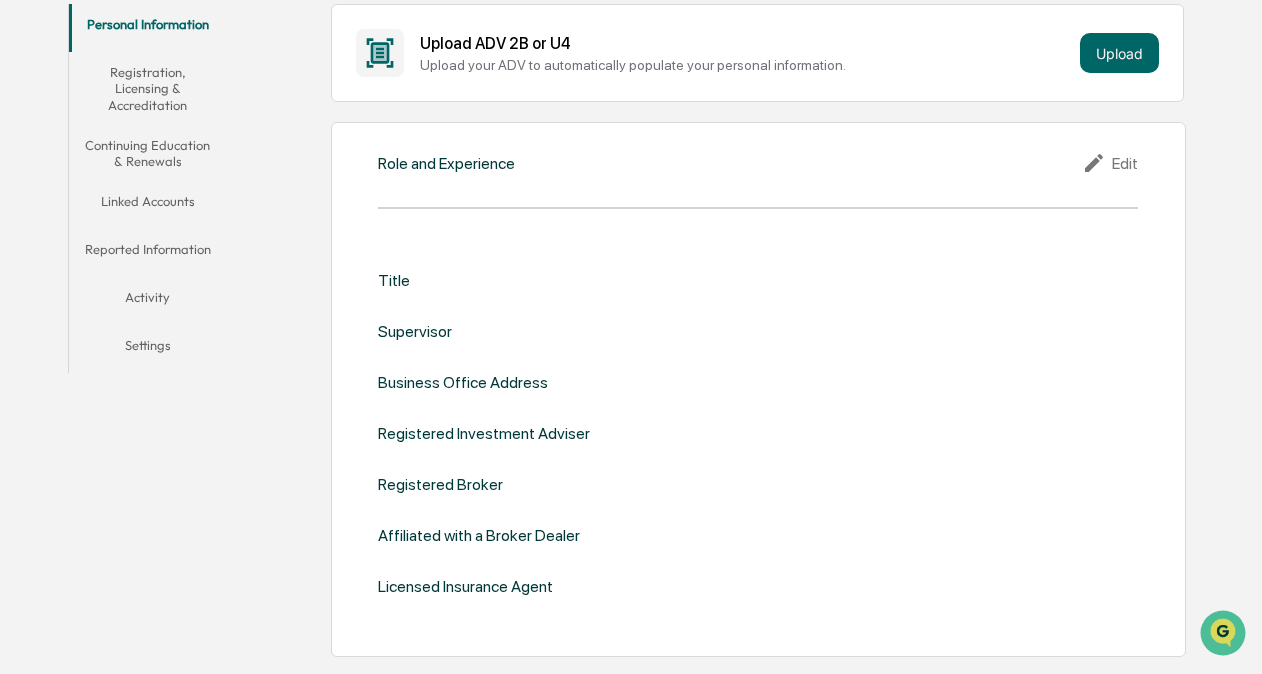 scroll, scrollTop: 400, scrollLeft: 0, axis: vertical 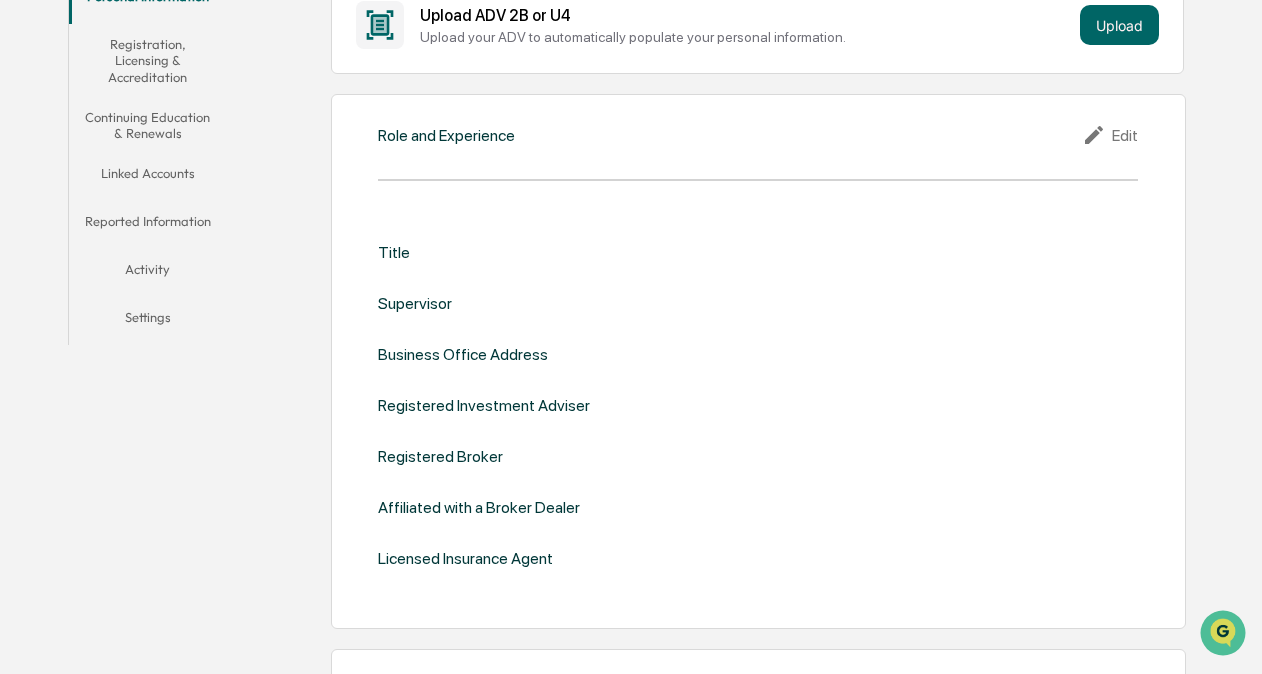 click on "Title" at bounding box center [758, 252] 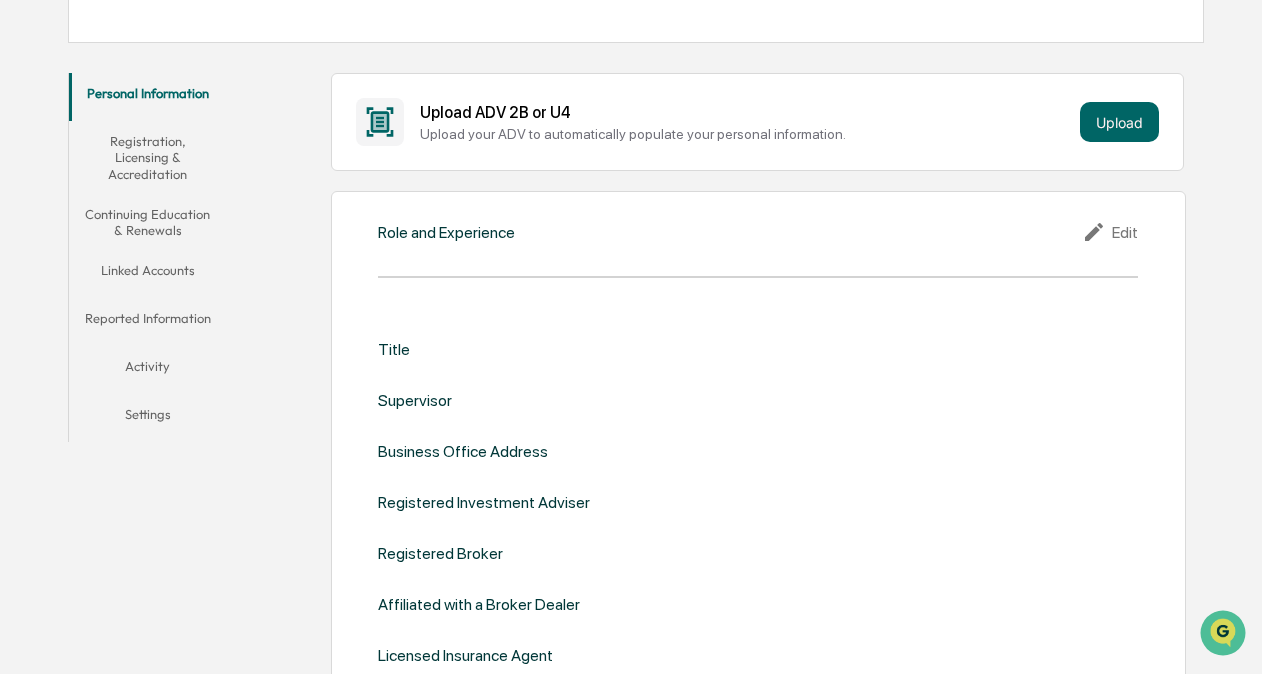 scroll, scrollTop: 300, scrollLeft: 0, axis: vertical 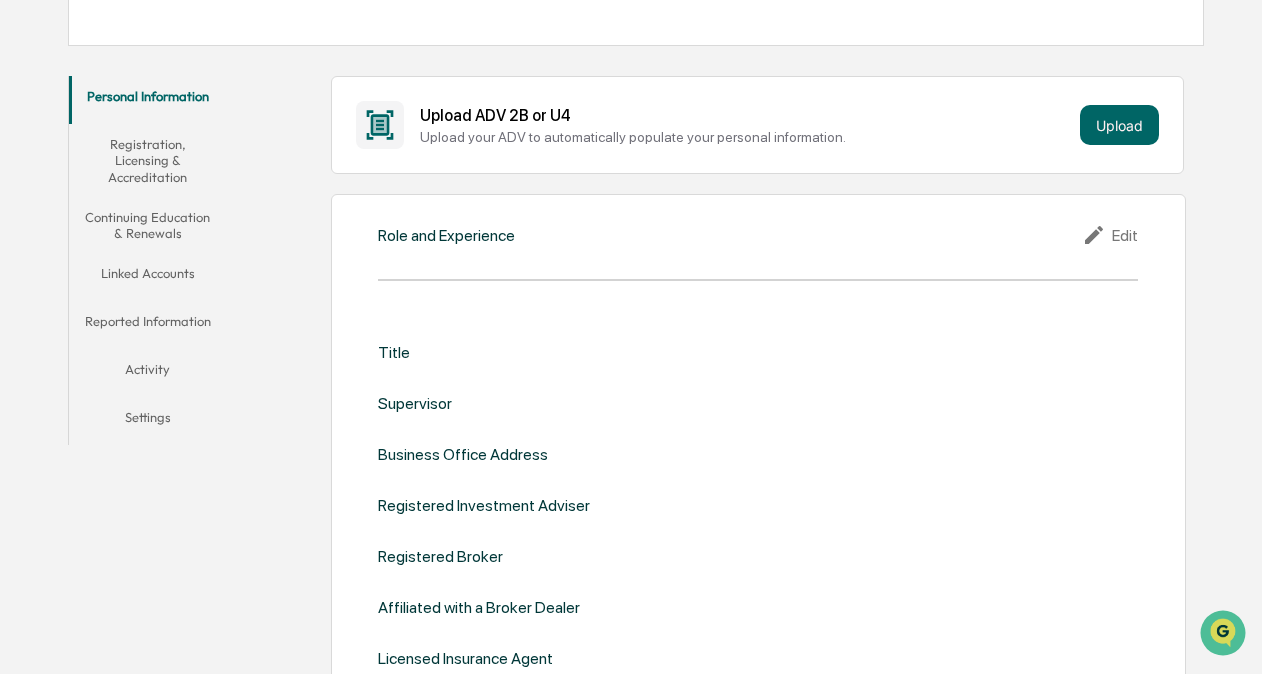 click on "Reported Information" at bounding box center [148, 325] 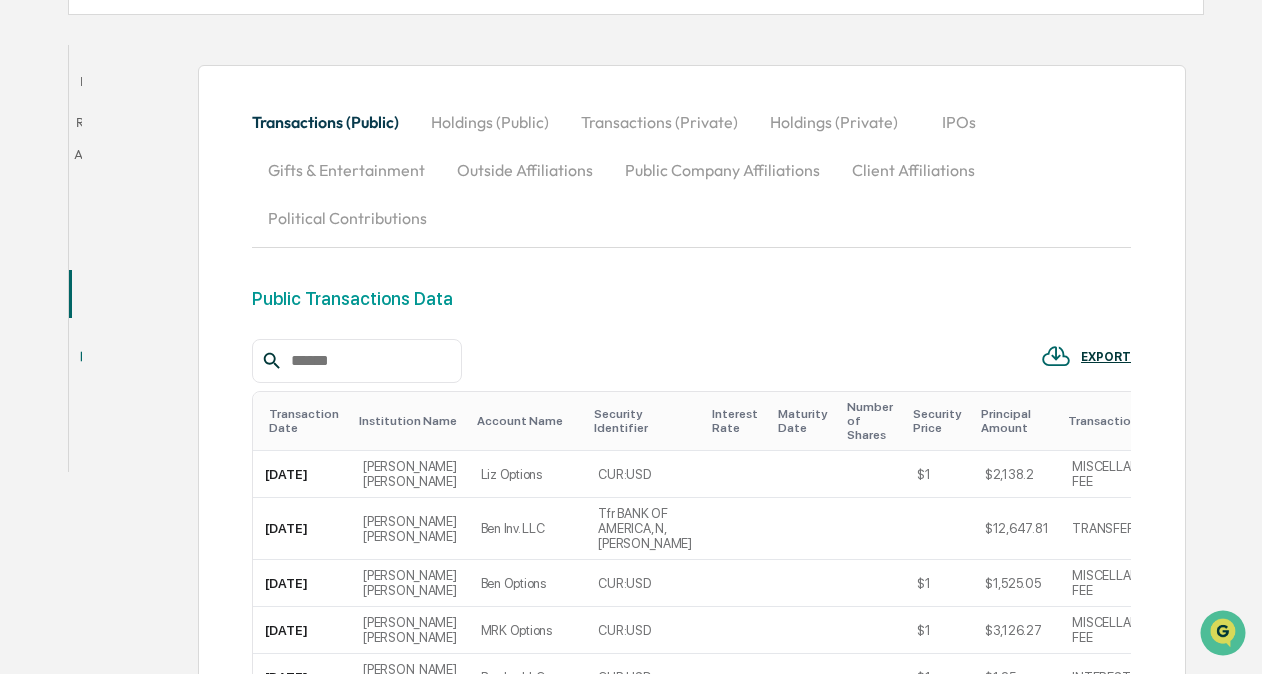 scroll, scrollTop: 300, scrollLeft: 0, axis: vertical 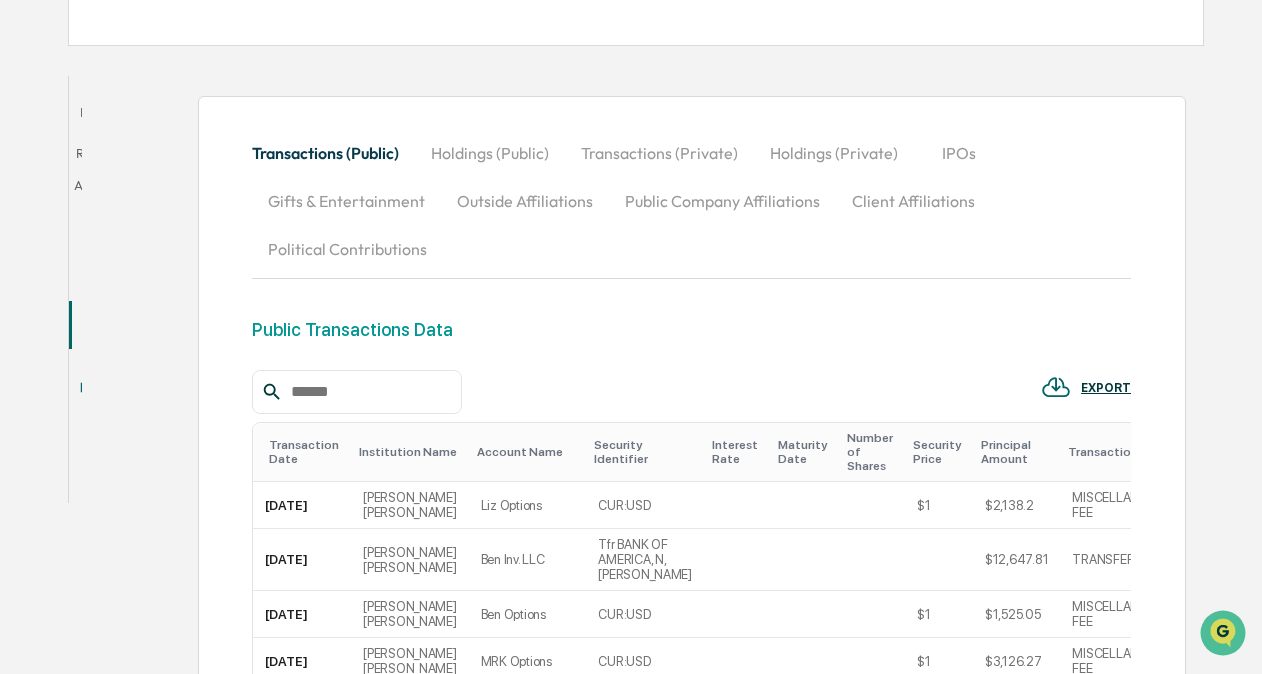 click on "Transactions (Private)" at bounding box center [659, 153] 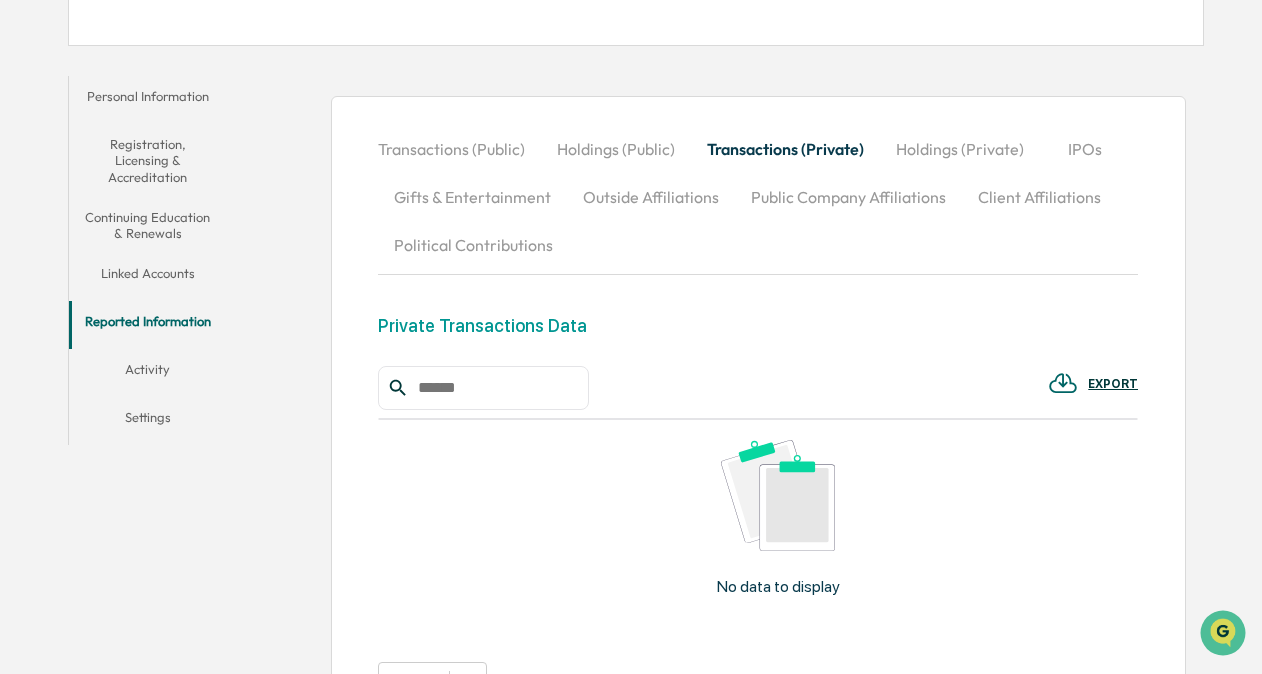 click on "Holdings (Private)" at bounding box center (960, 149) 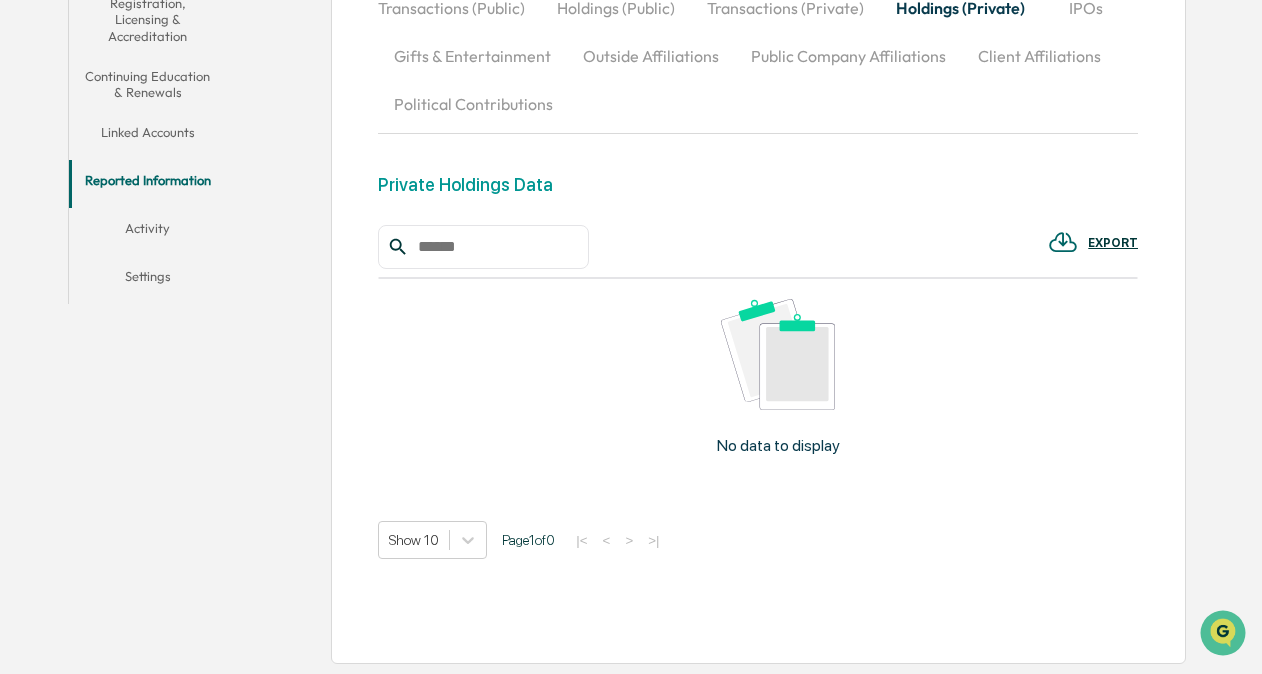 scroll, scrollTop: 350, scrollLeft: 0, axis: vertical 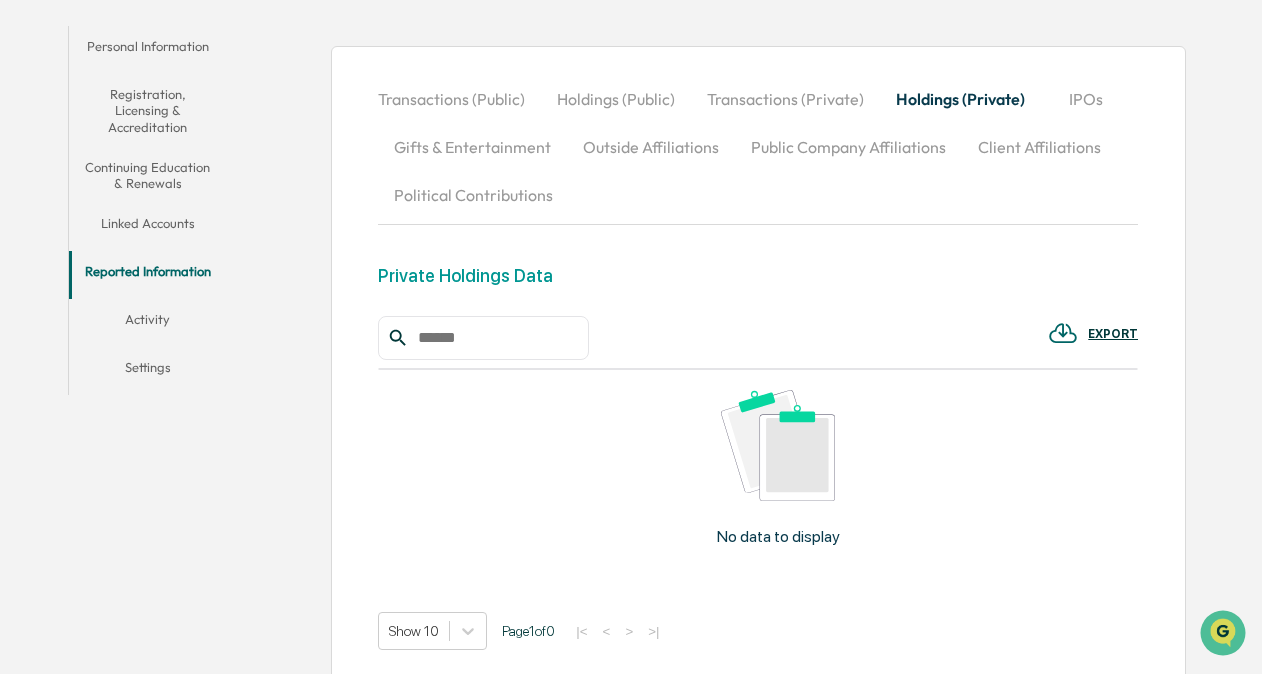 click on "Registration, Licensing & Accreditation" at bounding box center [148, 110] 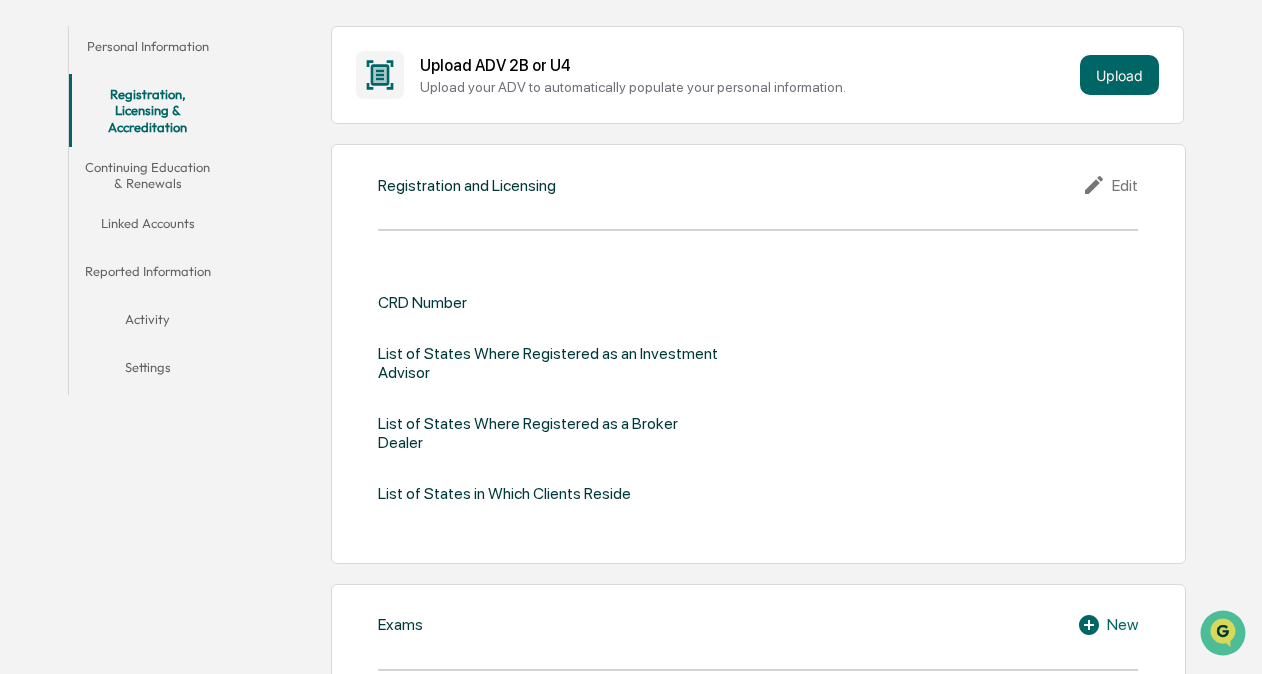 click on "Personal Information" at bounding box center (148, 50) 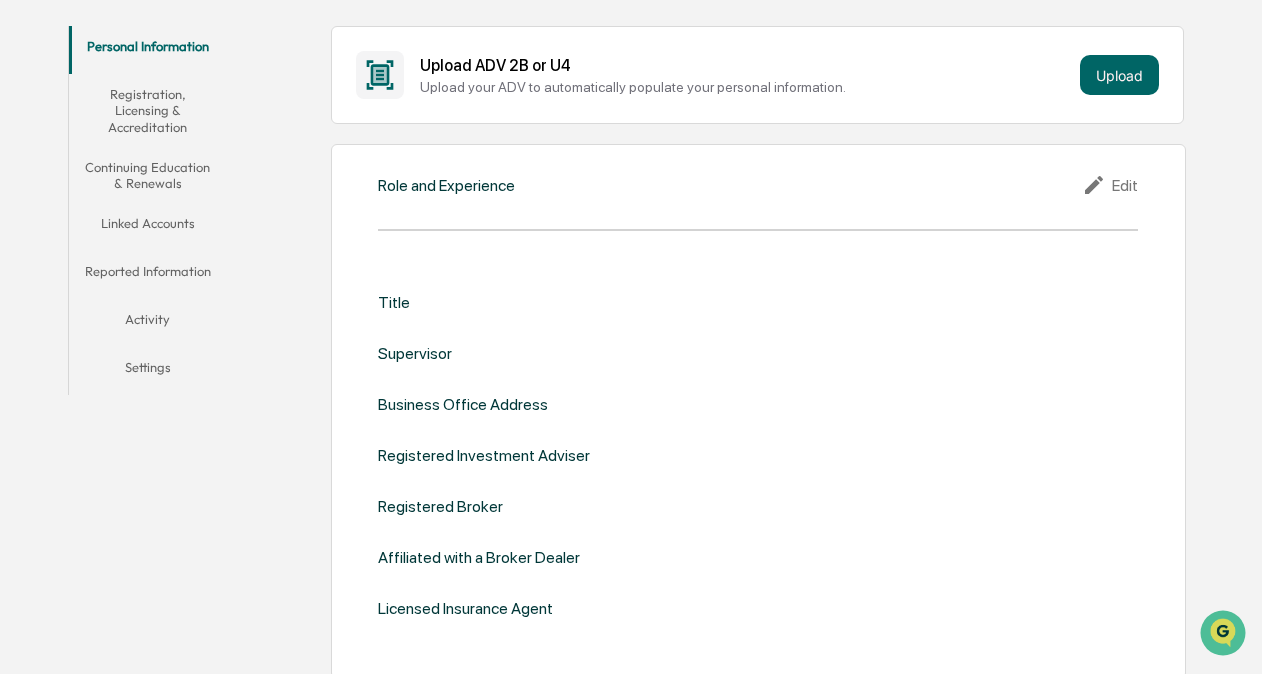 click on "Edit" at bounding box center (1110, 185) 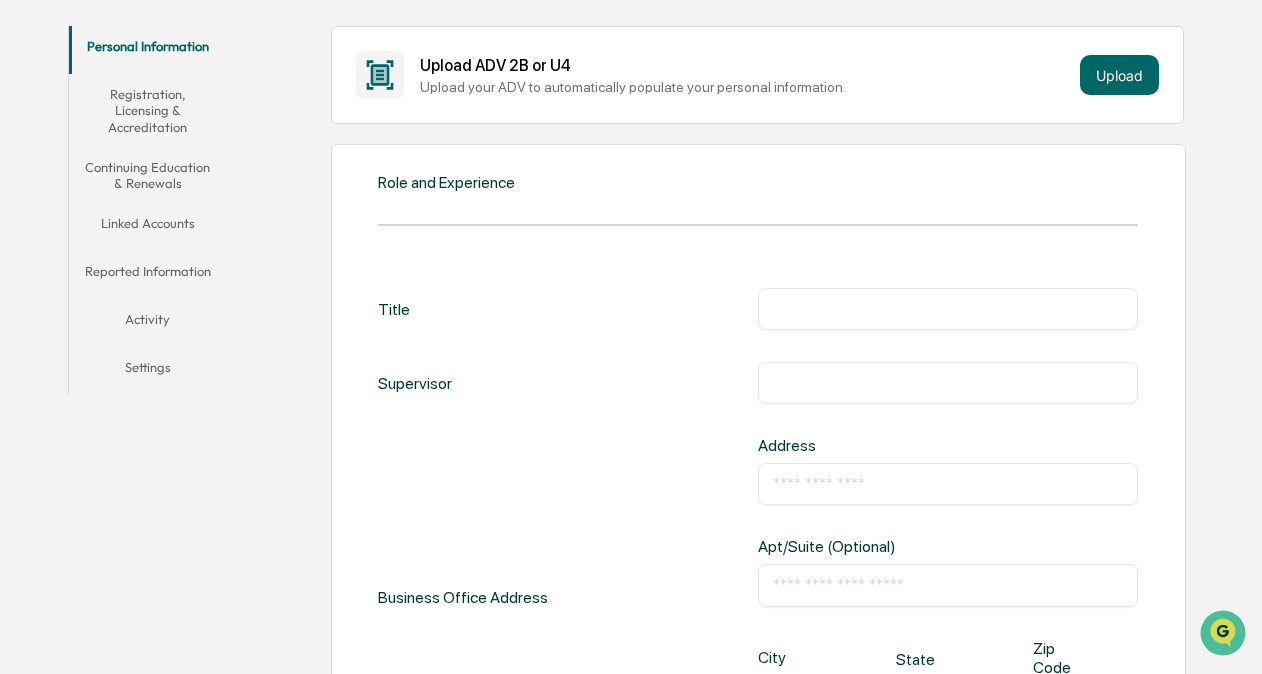 click on "​" at bounding box center [948, 309] 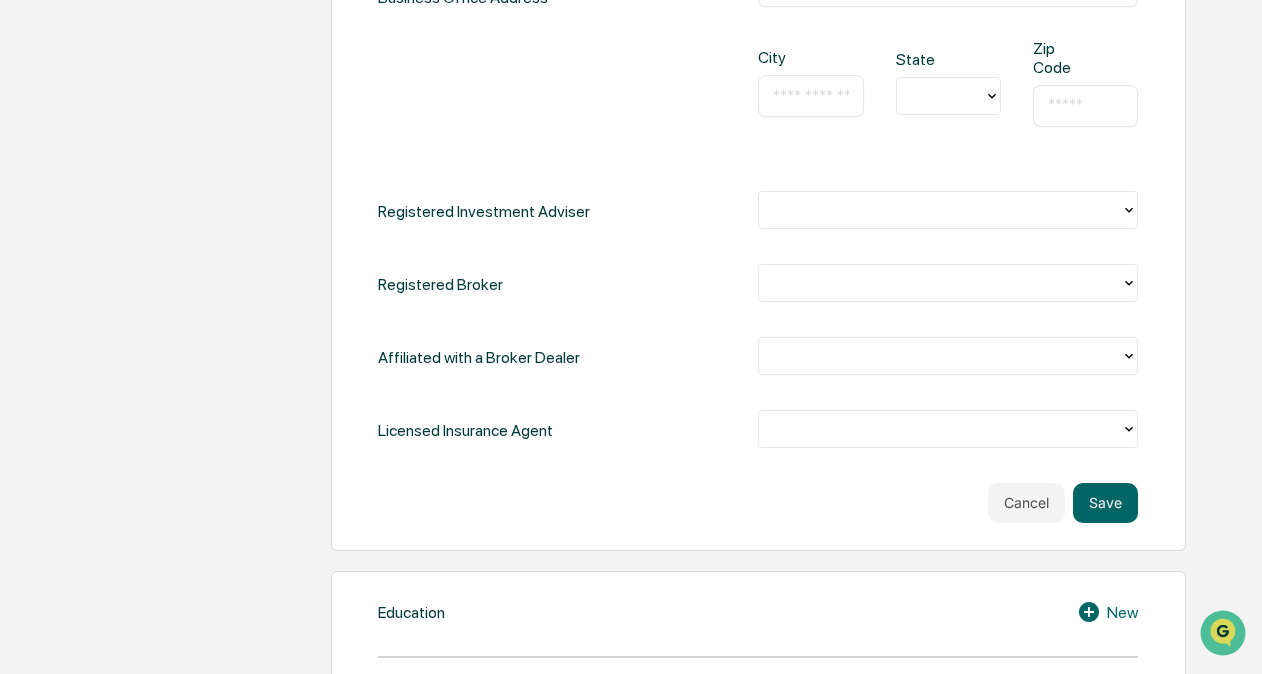 scroll, scrollTop: 1050, scrollLeft: 0, axis: vertical 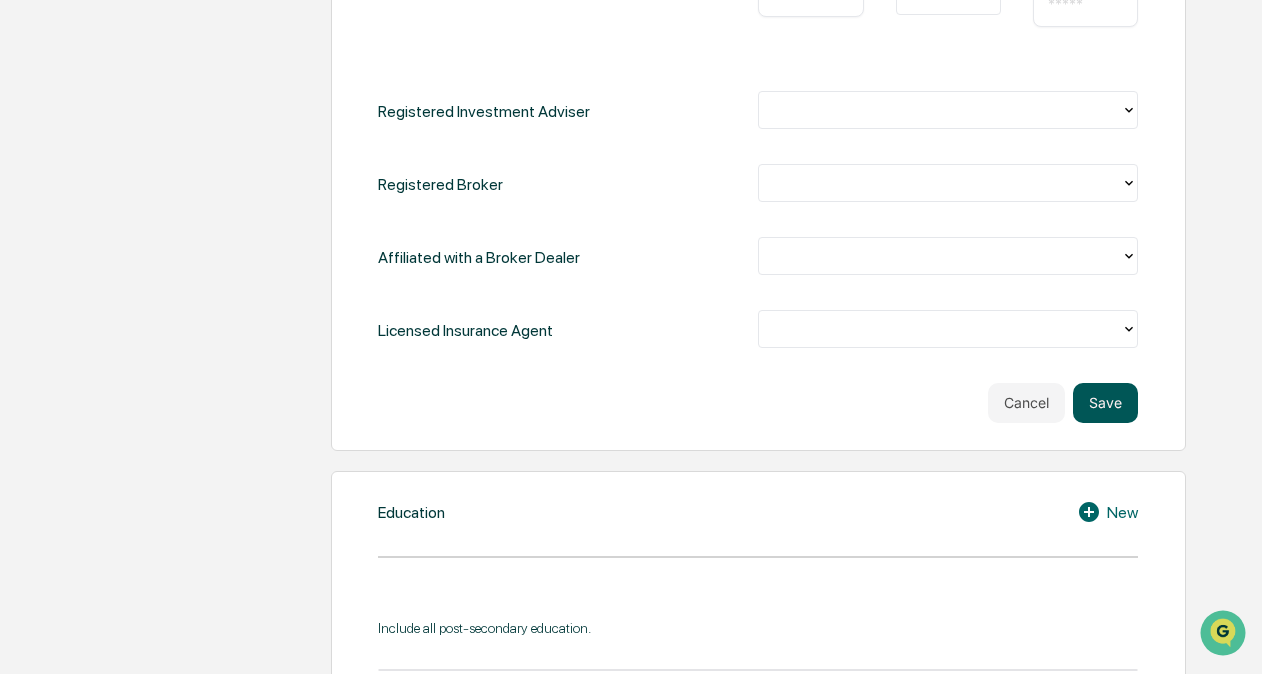 type on "**********" 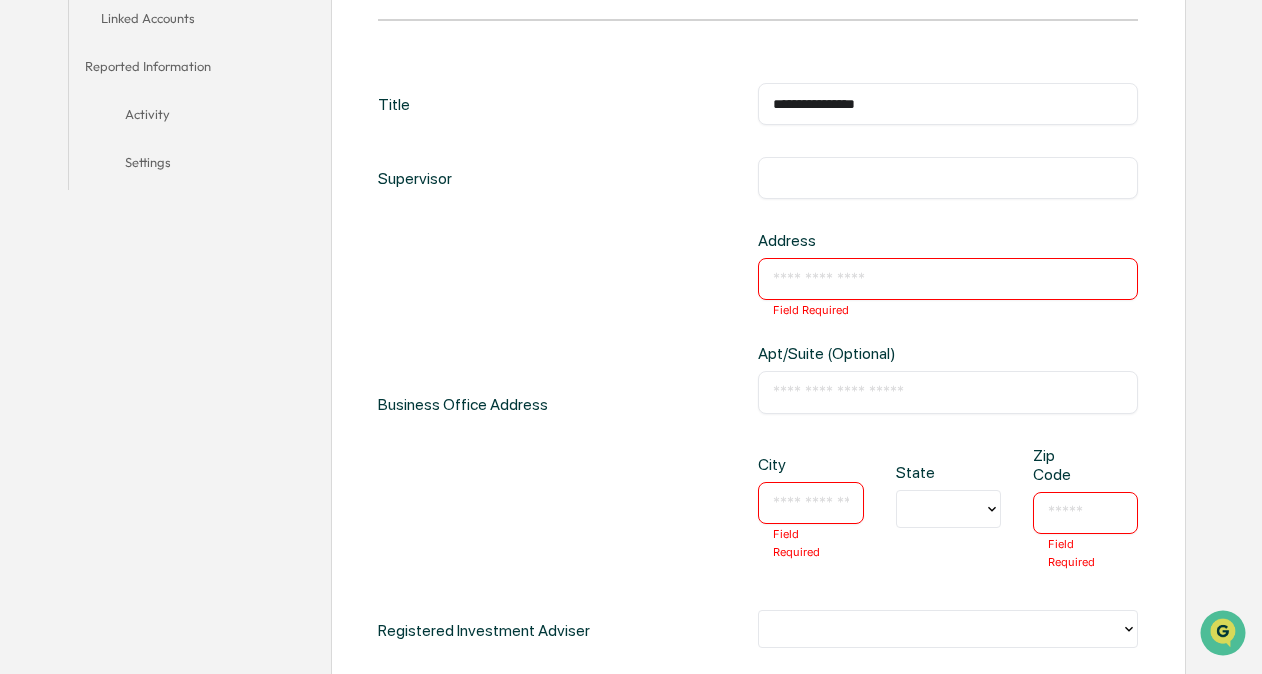 scroll, scrollTop: 550, scrollLeft: 0, axis: vertical 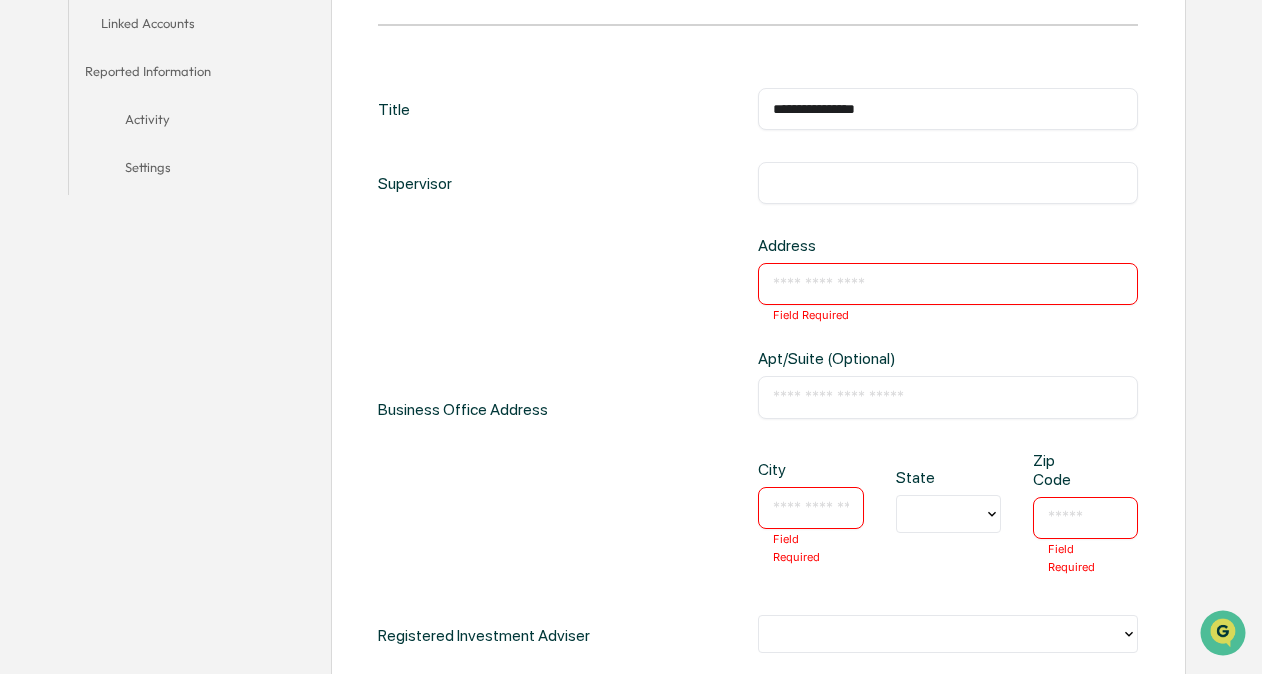 click at bounding box center (948, 284) 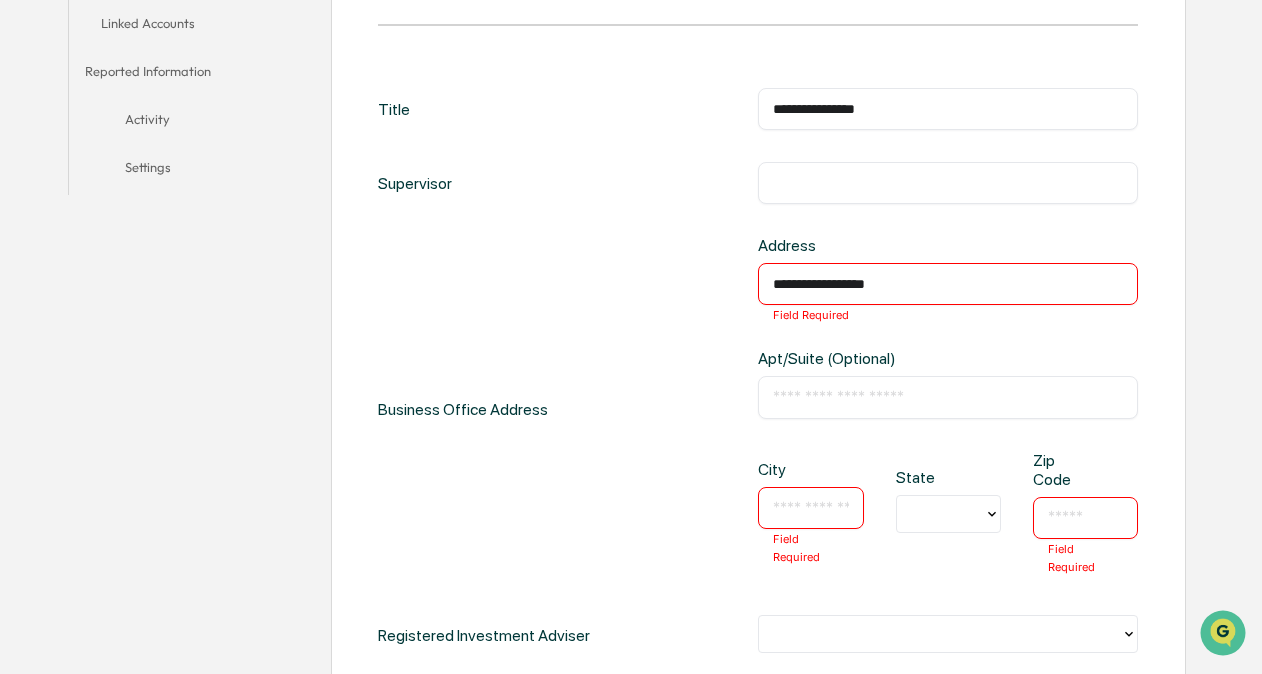 type on "**********" 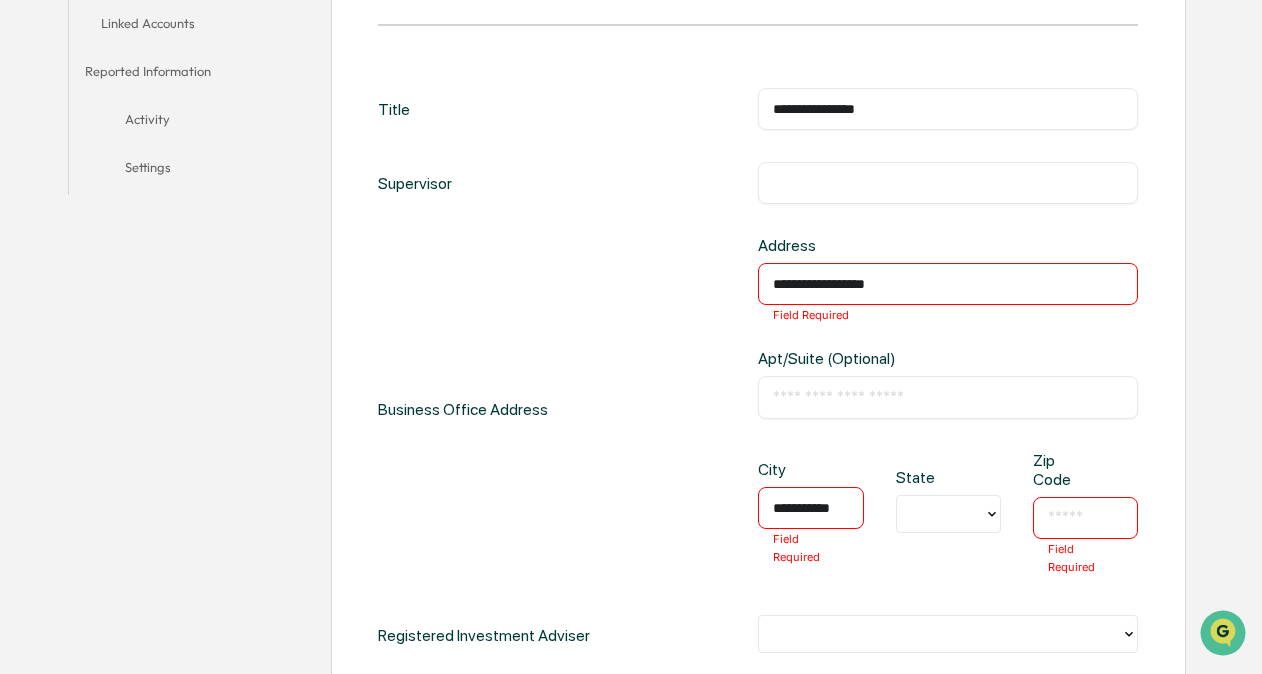 scroll, scrollTop: 0, scrollLeft: 5, axis: horizontal 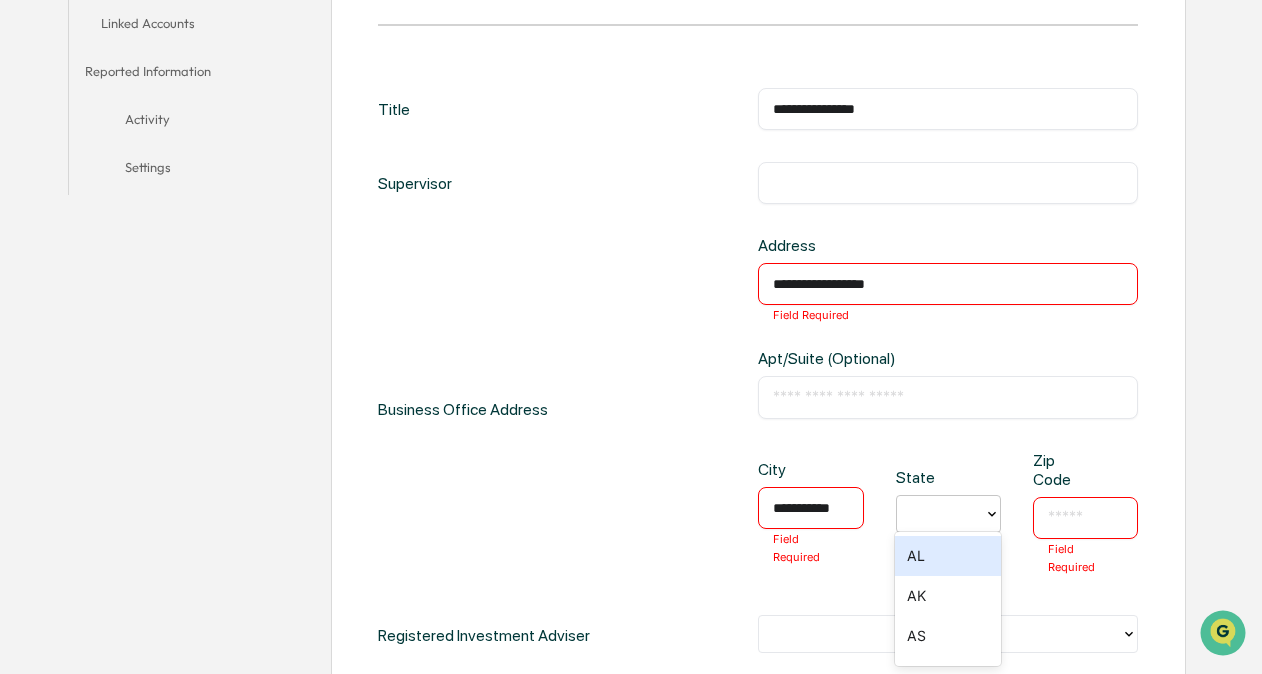 click at bounding box center (940, 514) 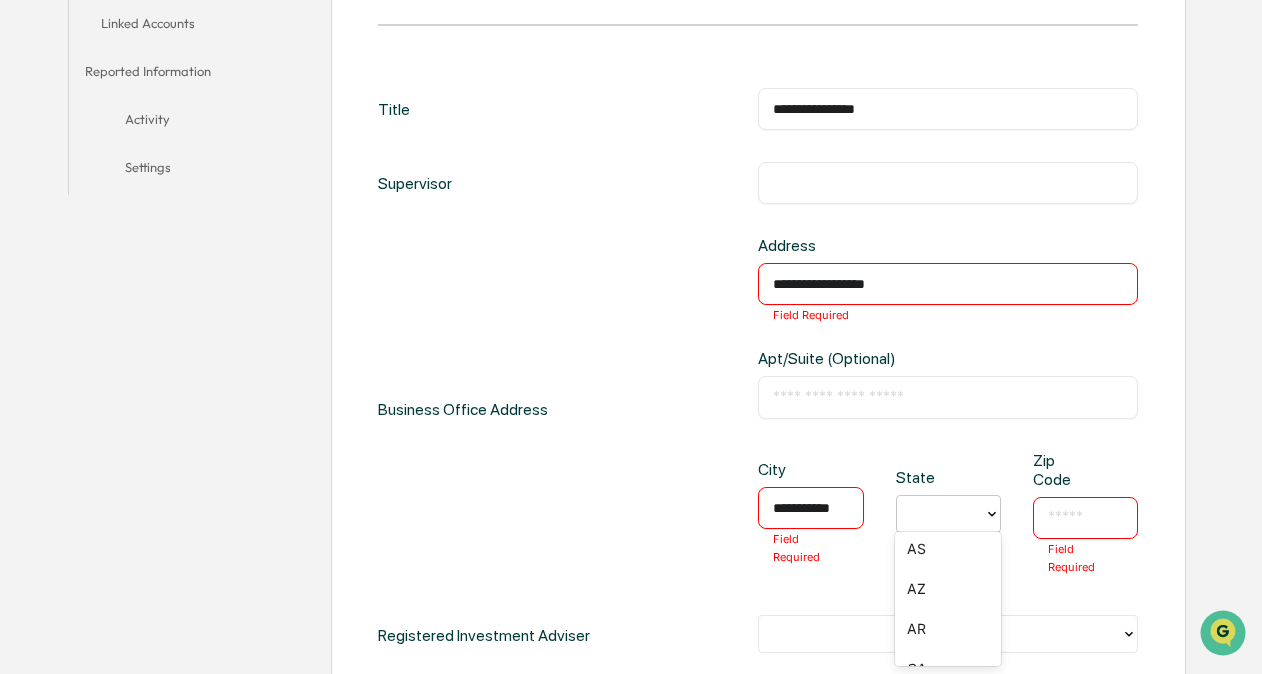 scroll, scrollTop: 116, scrollLeft: 0, axis: vertical 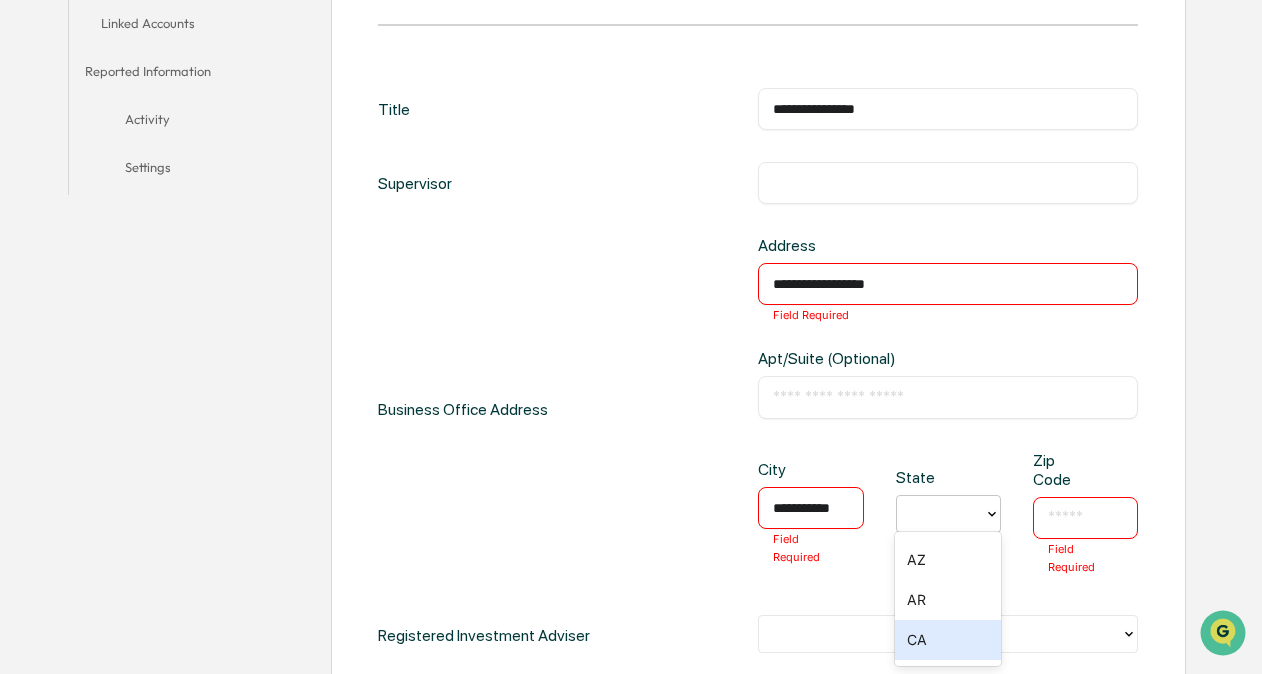 click on "CA" at bounding box center [947, 640] 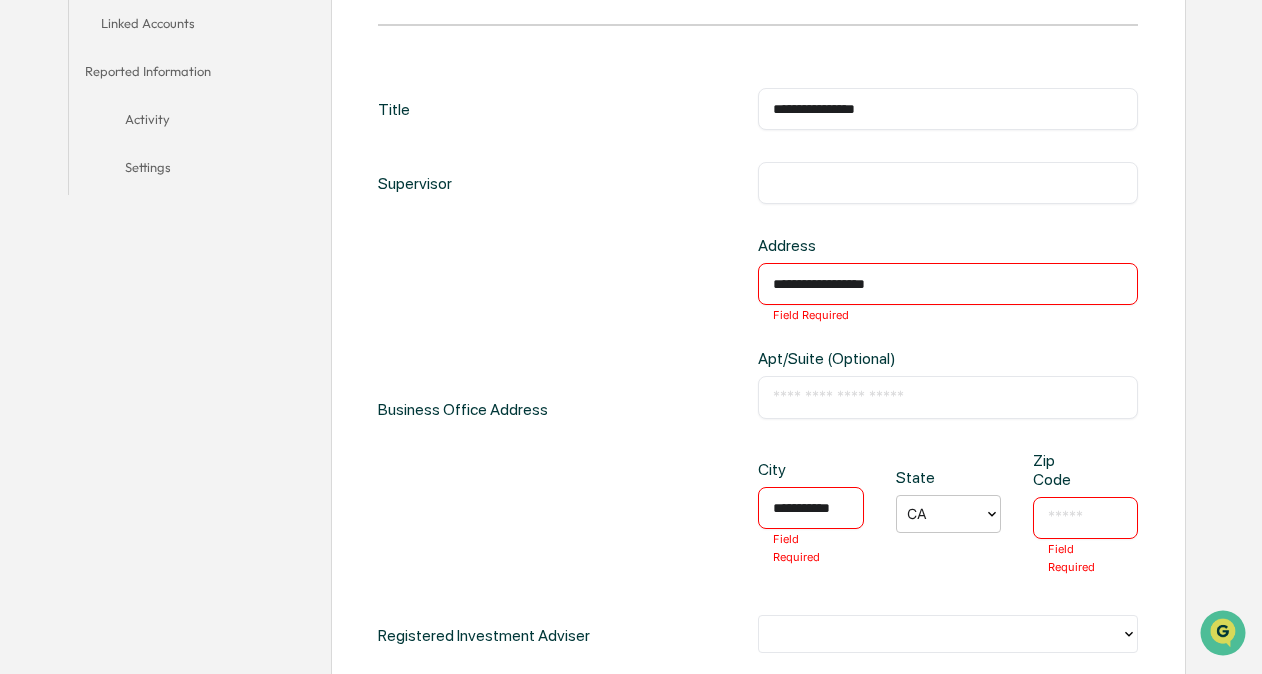 click at bounding box center [1085, 518] 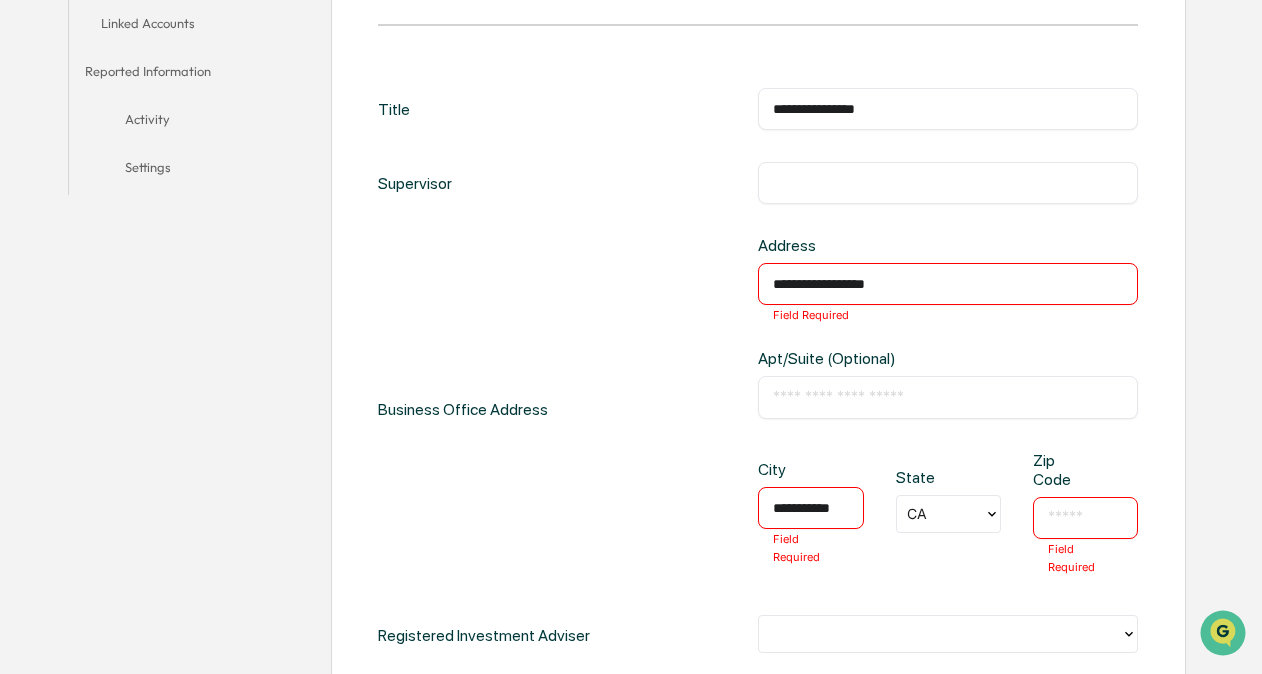 click at bounding box center [948, 397] 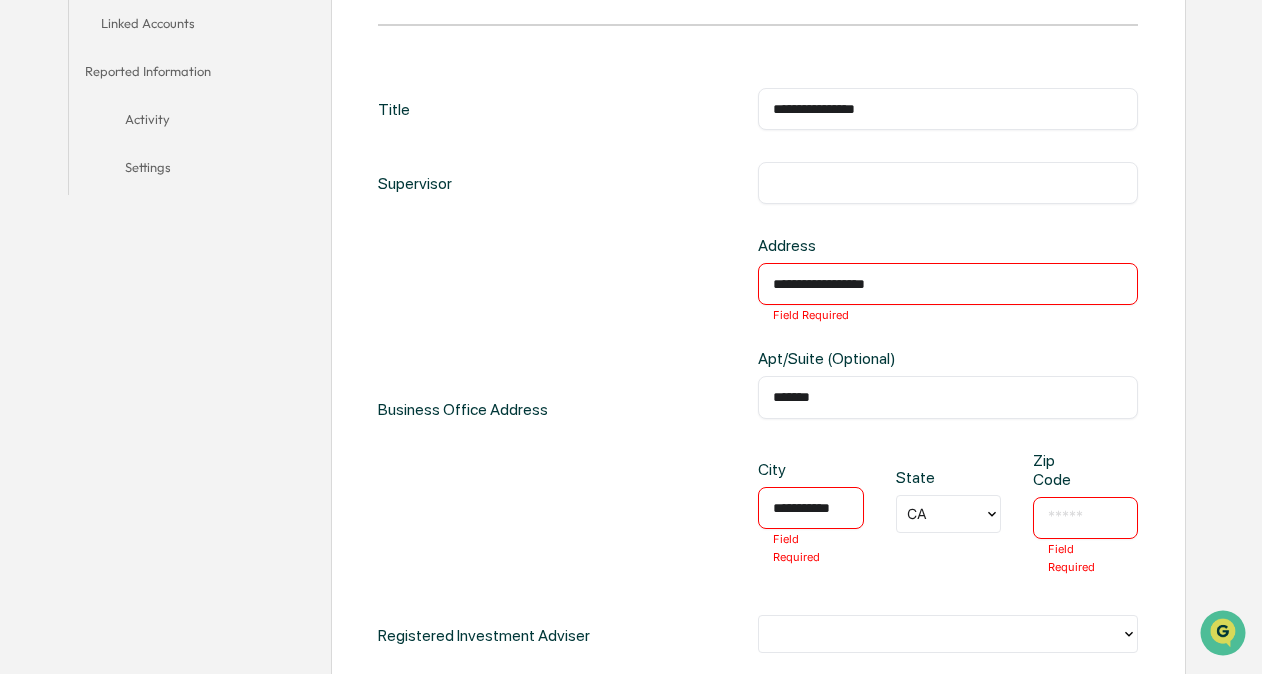 type on "*******" 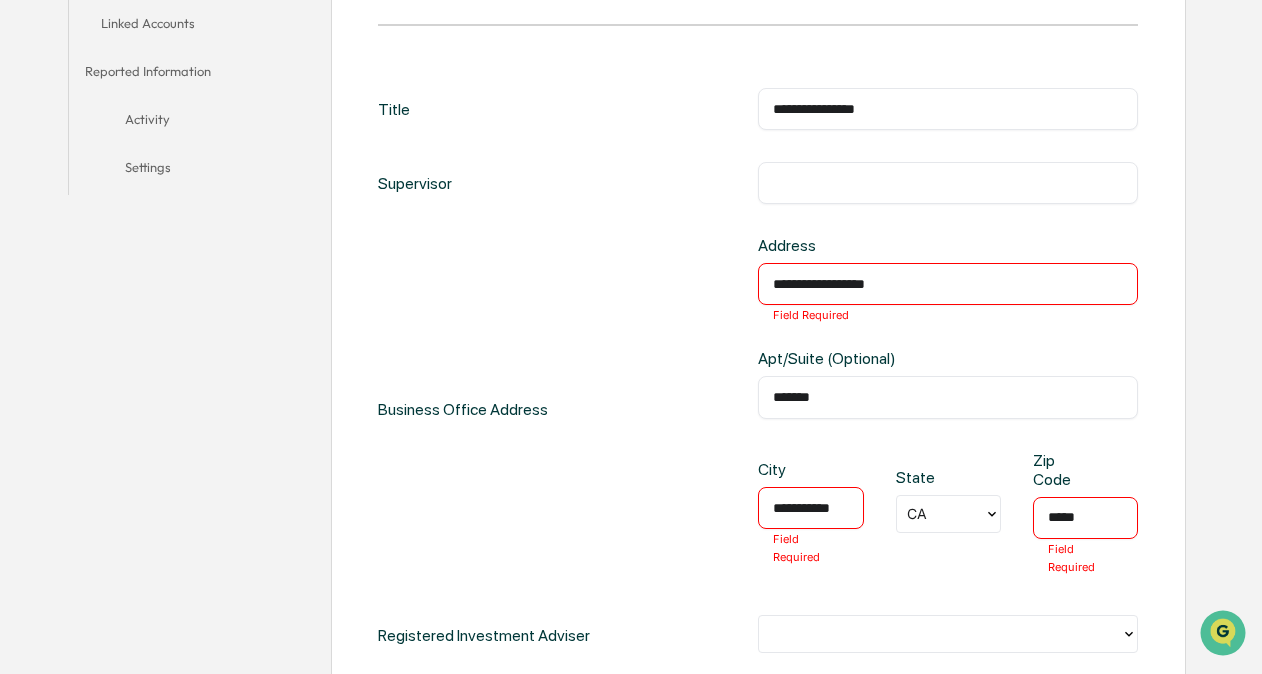 type on "*****" 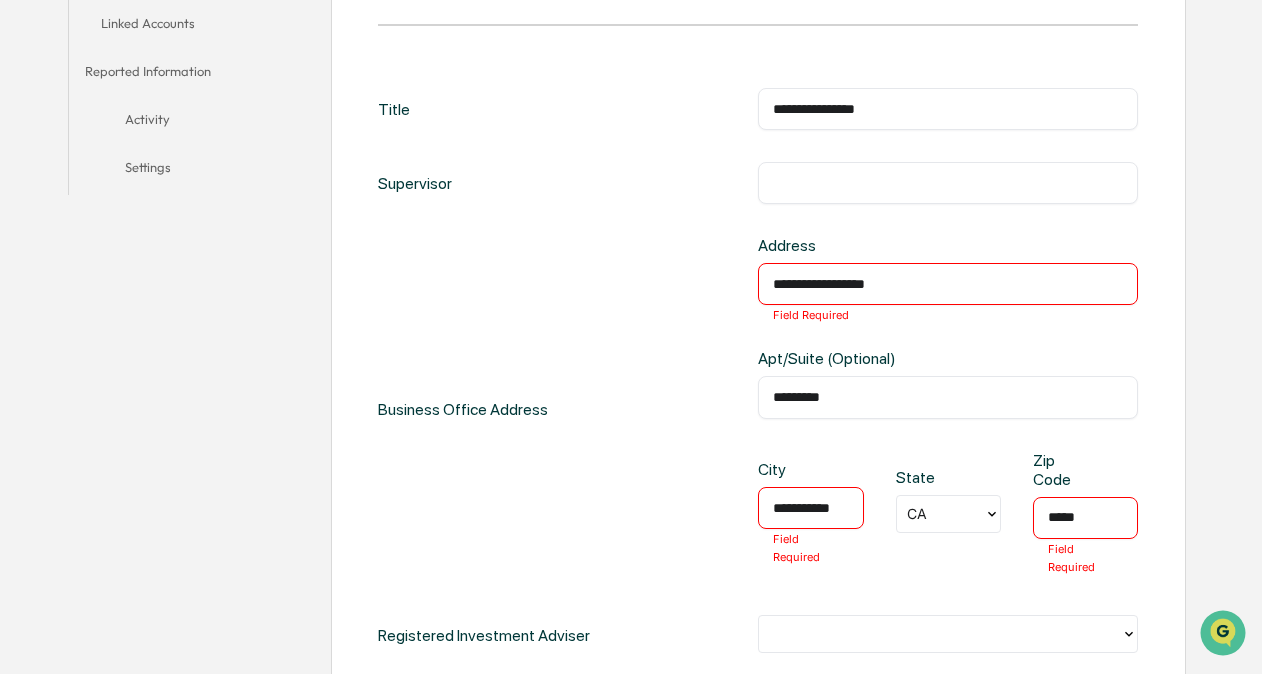 type on "*********" 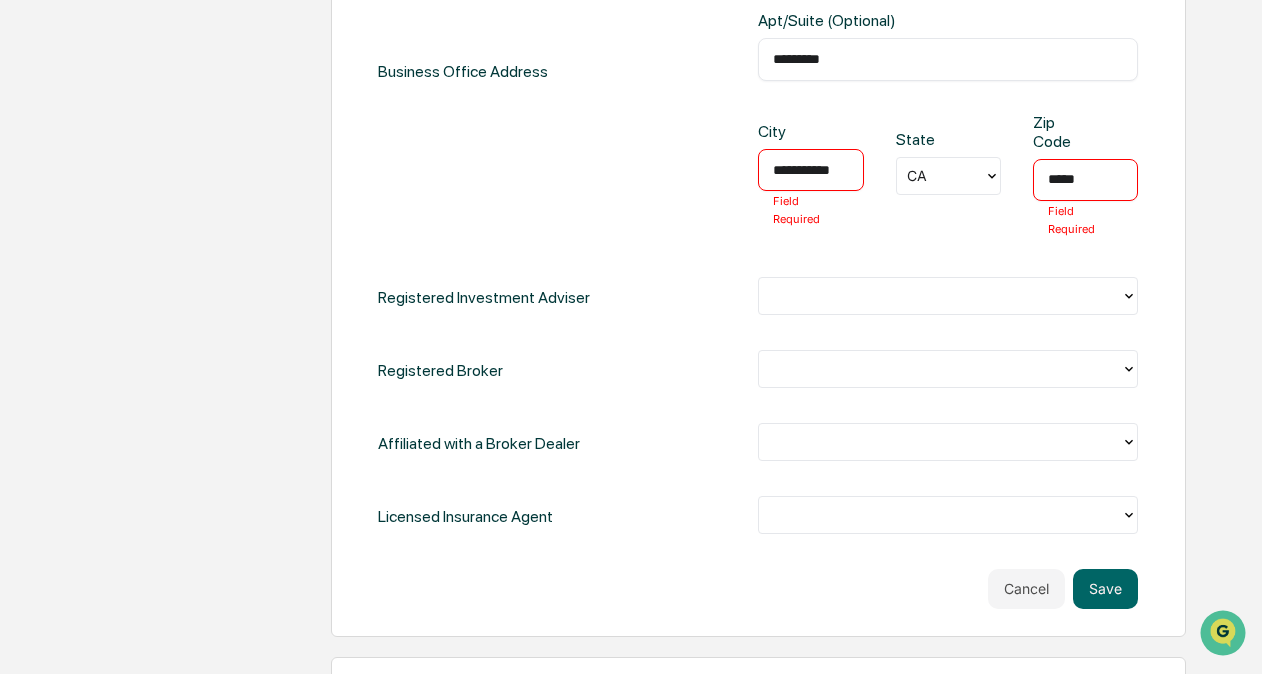 scroll, scrollTop: 950, scrollLeft: 0, axis: vertical 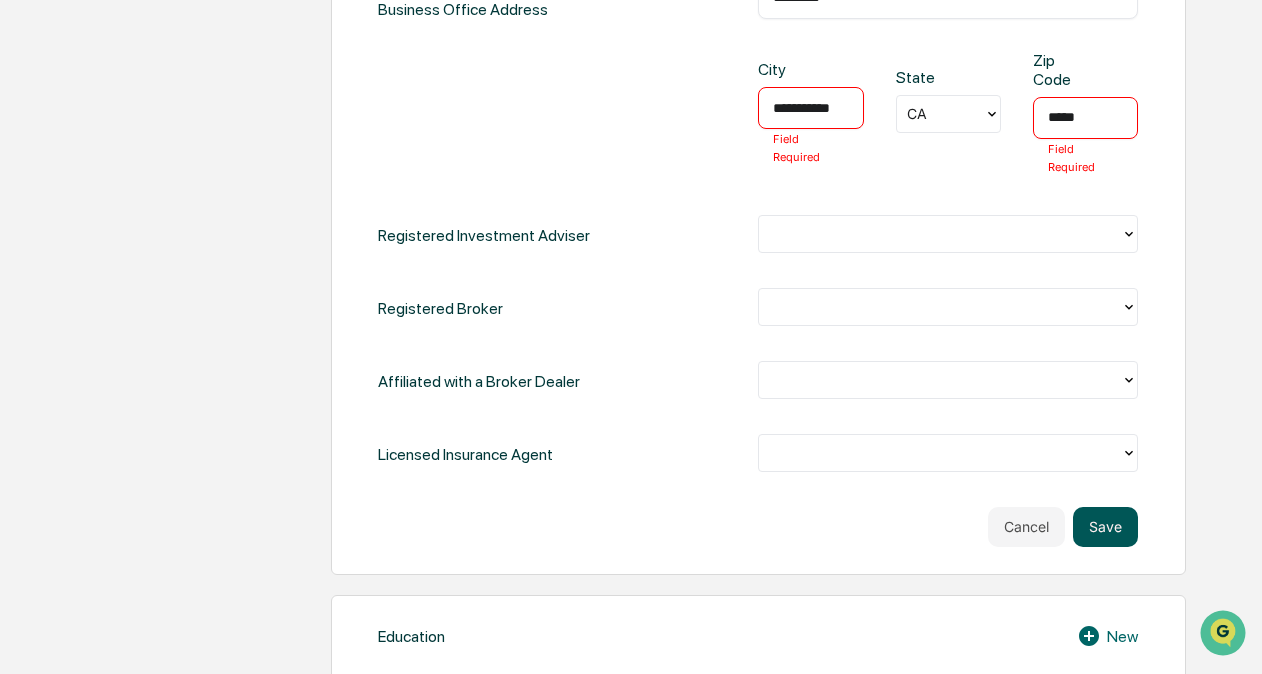 click on "Save" at bounding box center [1105, 527] 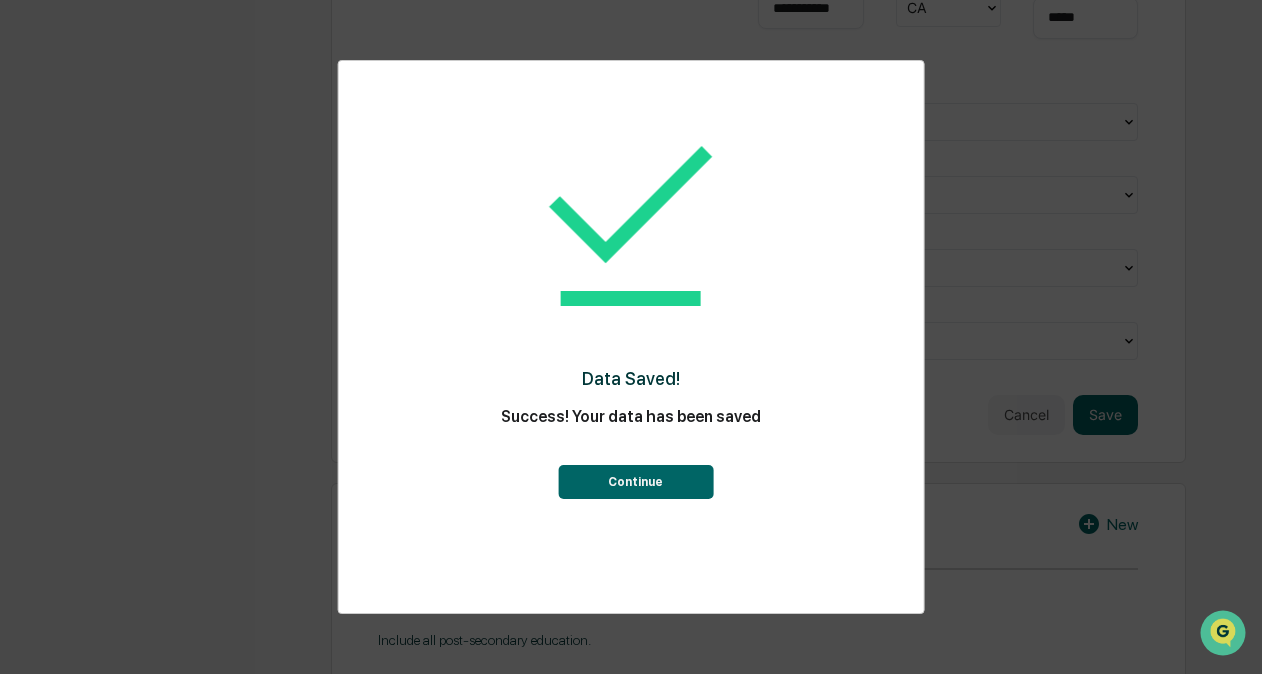 click on "Continue" at bounding box center (635, 482) 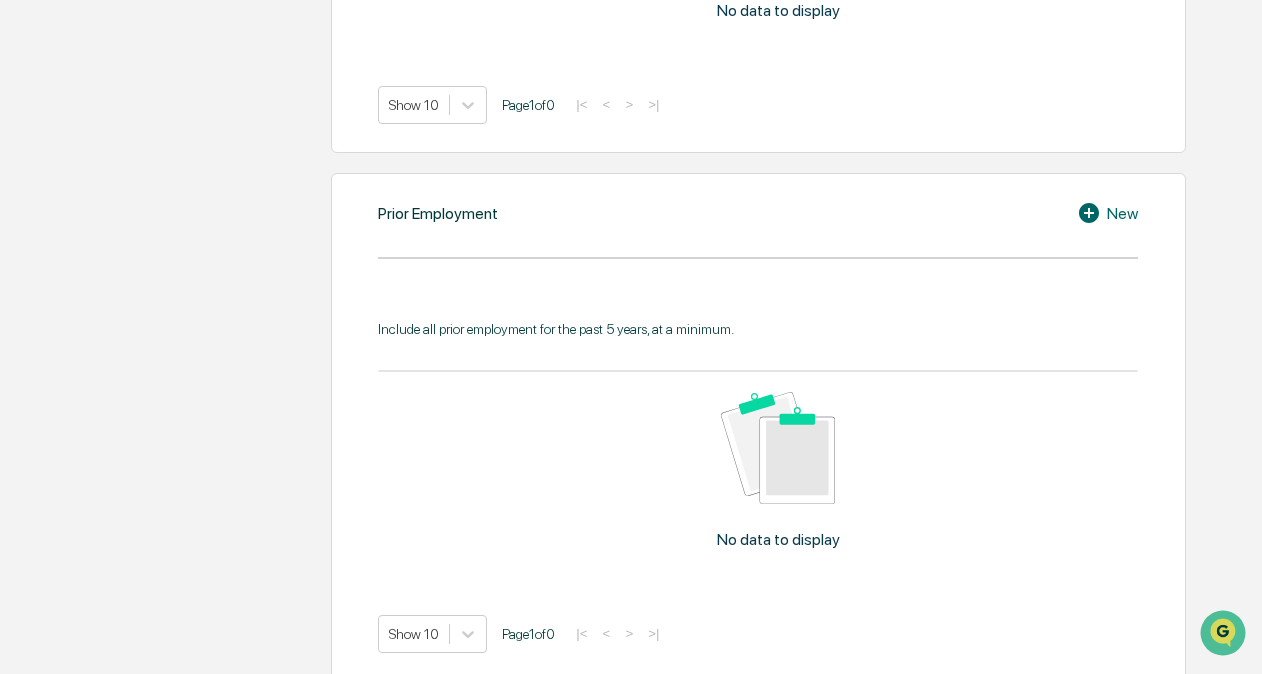 scroll, scrollTop: 1498, scrollLeft: 0, axis: vertical 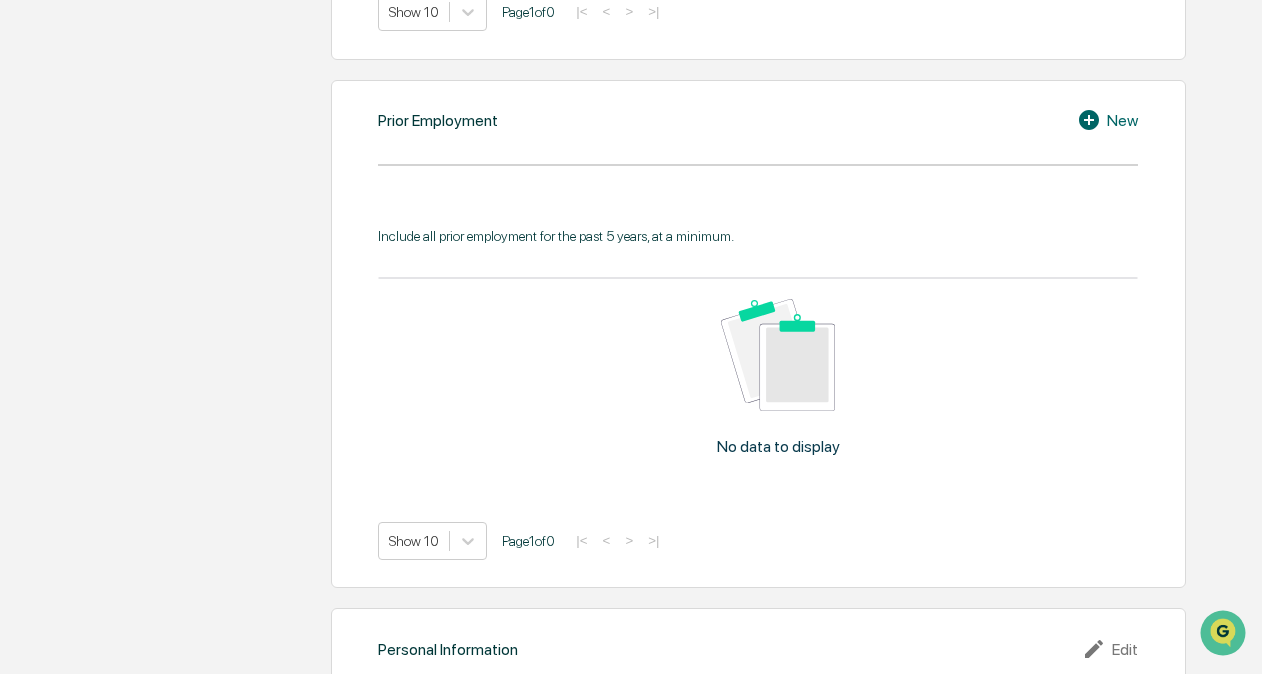 click on "New" at bounding box center (1107, 120) 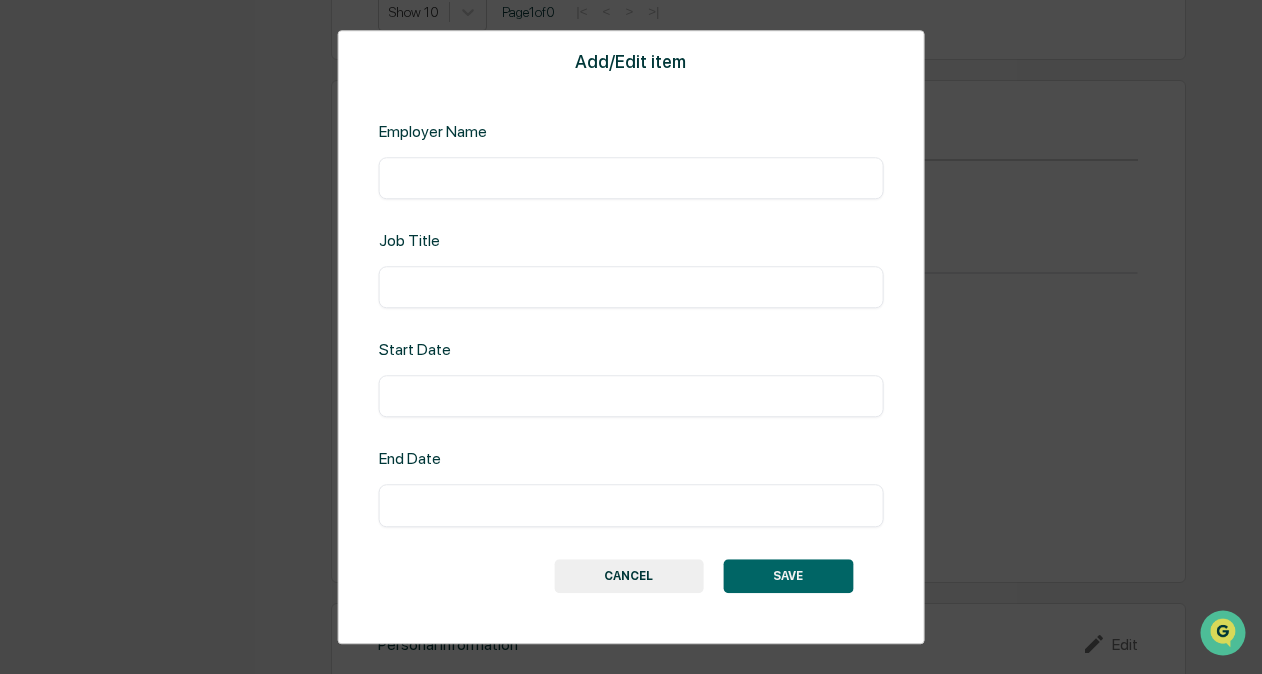 click at bounding box center [631, 178] 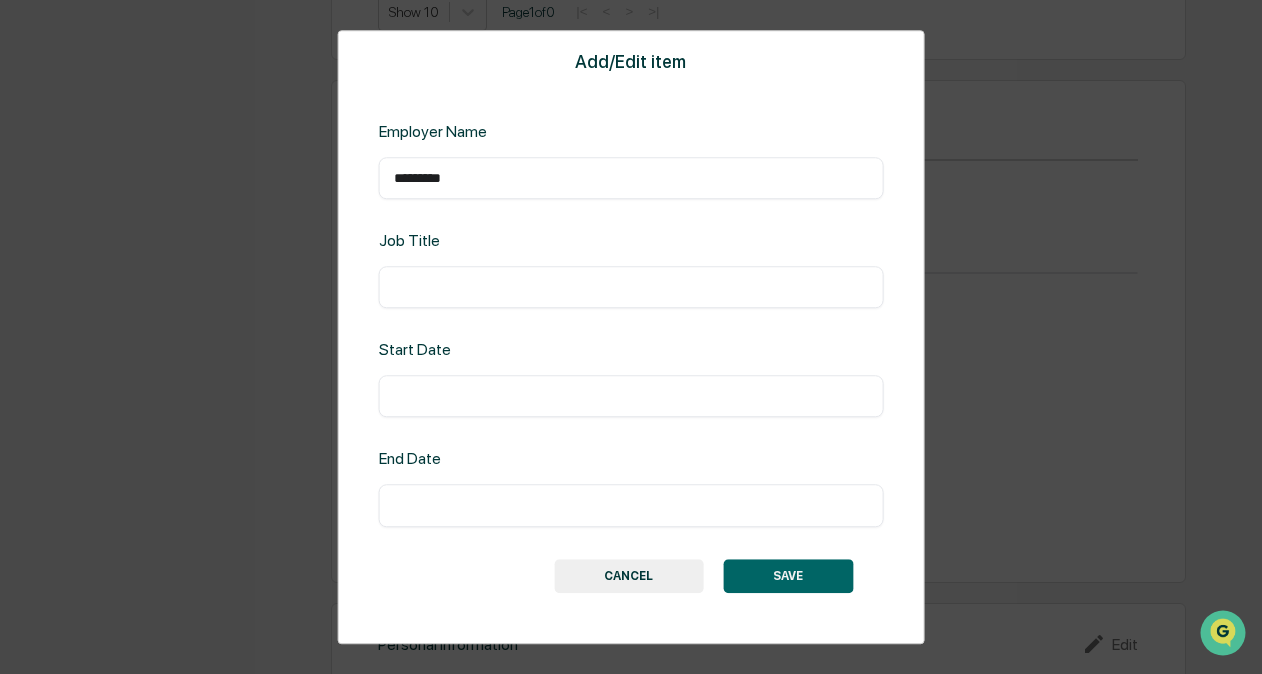 type on "*********" 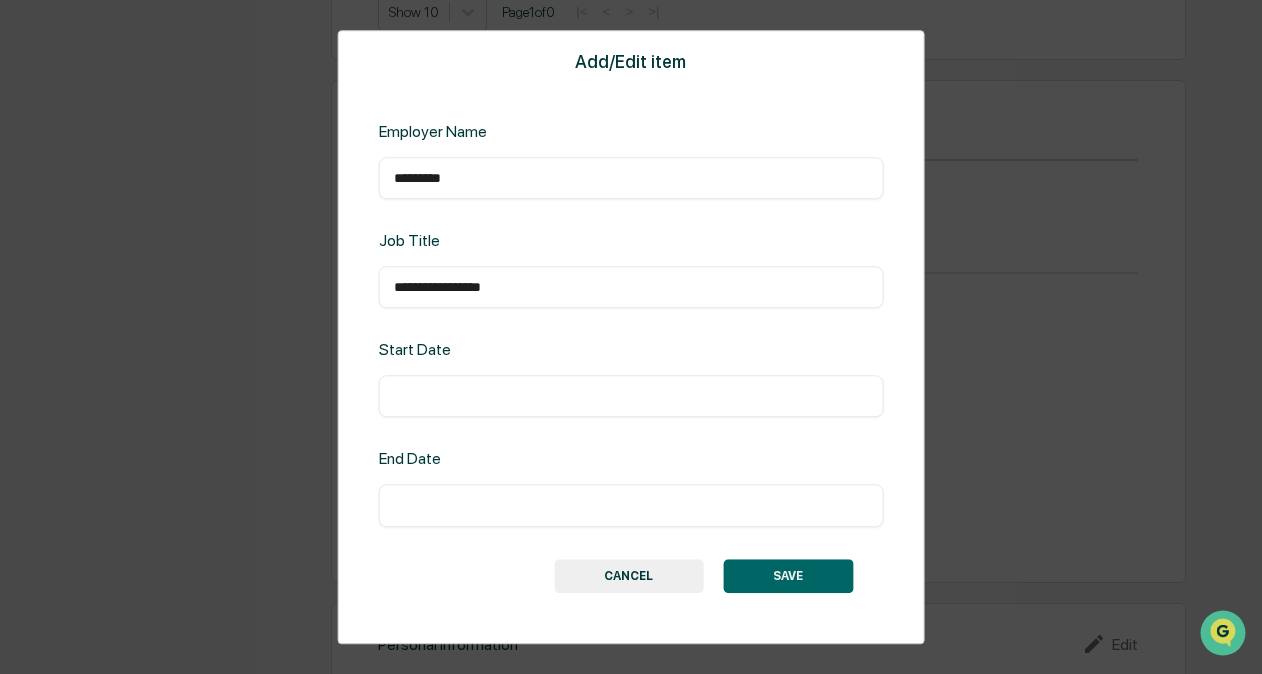 type on "**********" 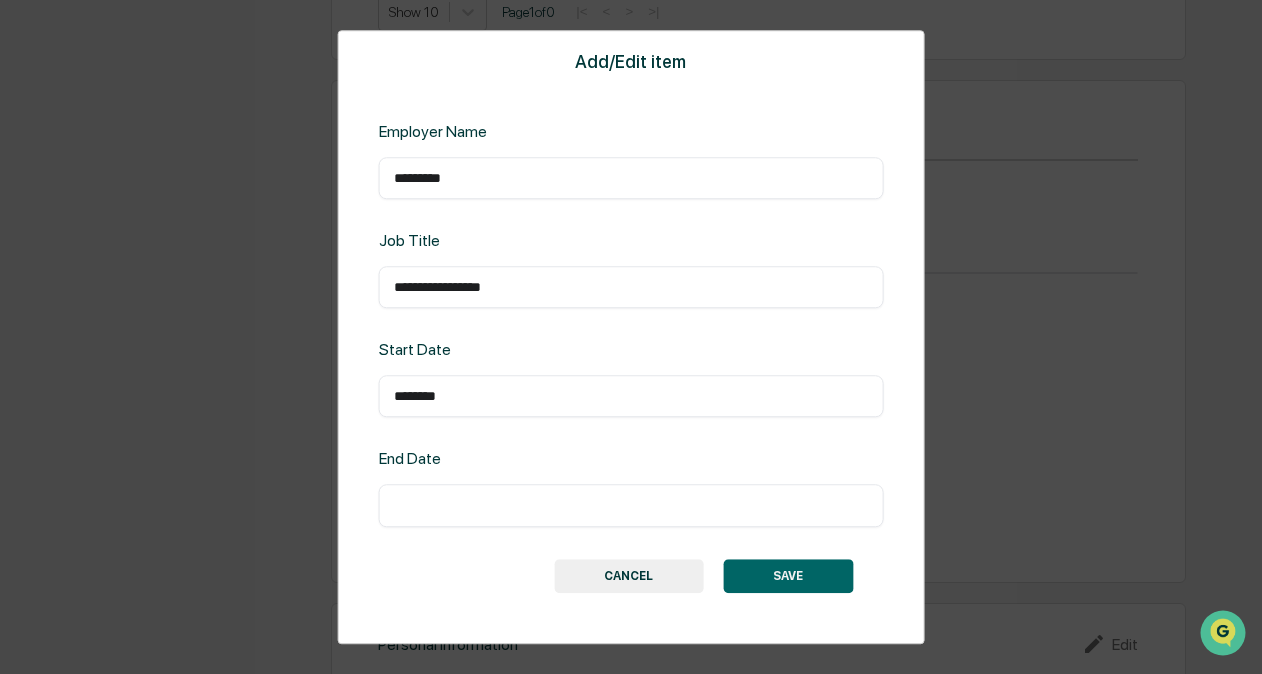 type on "********" 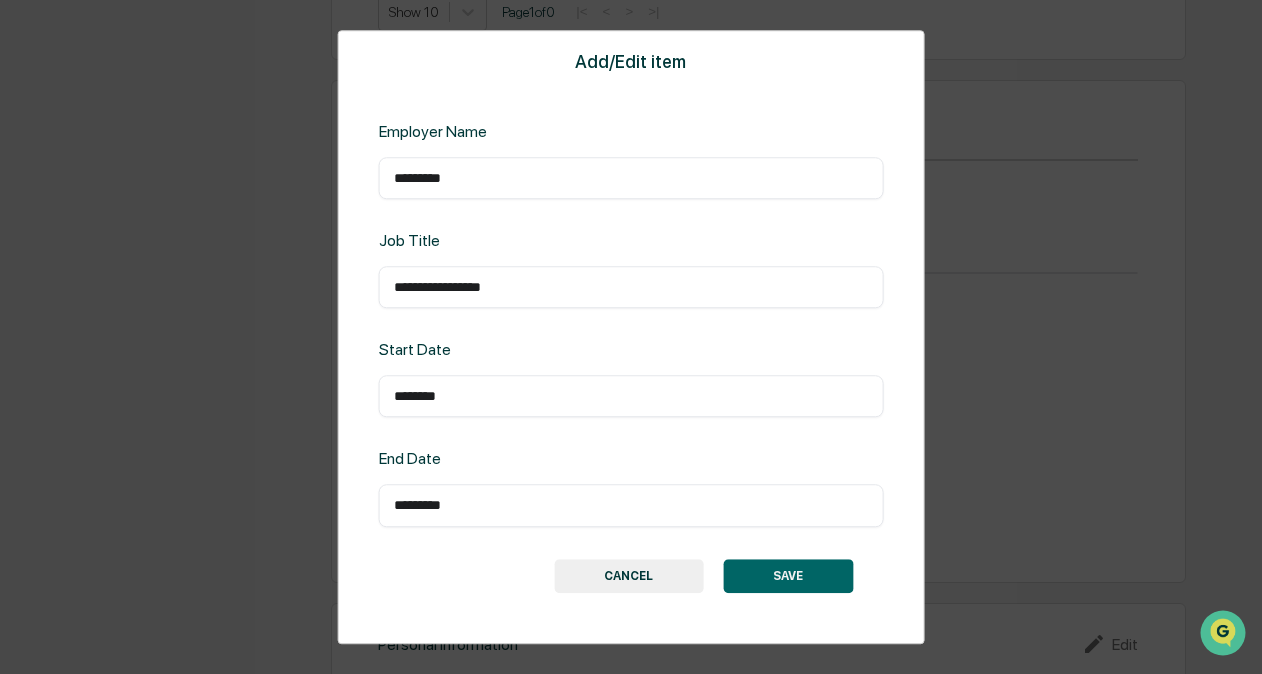 type on "*********" 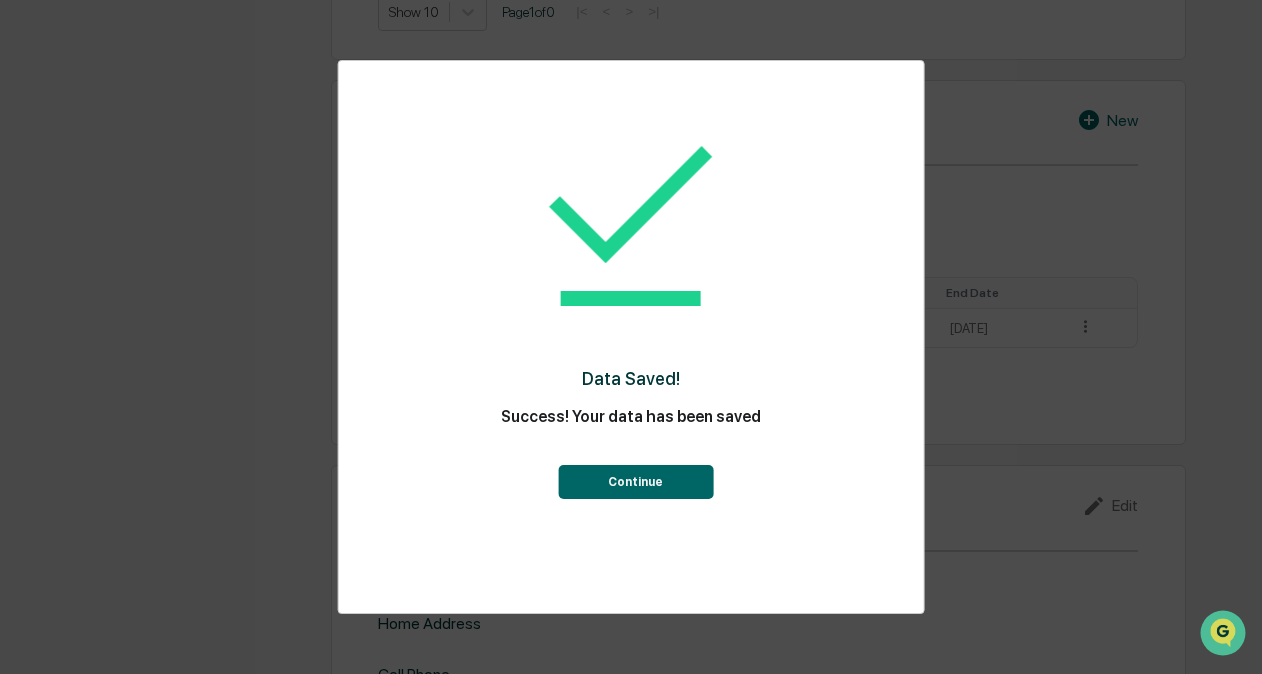 click on "Continue" at bounding box center (635, 482) 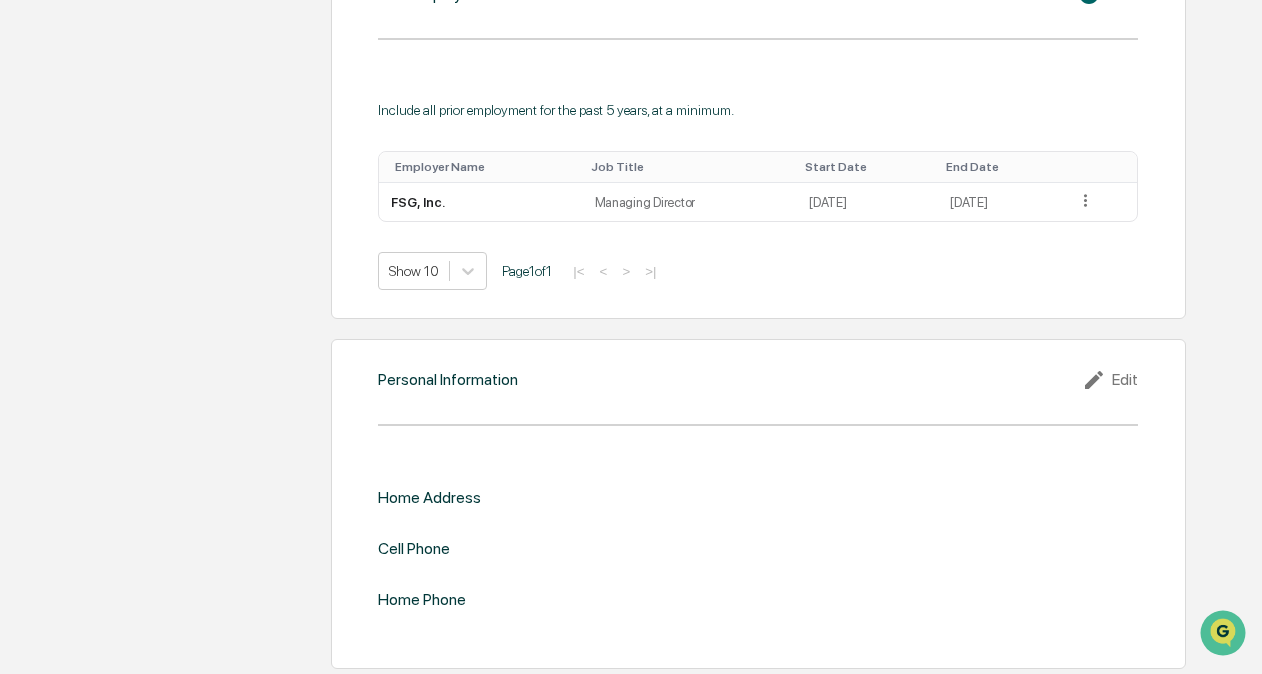scroll, scrollTop: 1636, scrollLeft: 0, axis: vertical 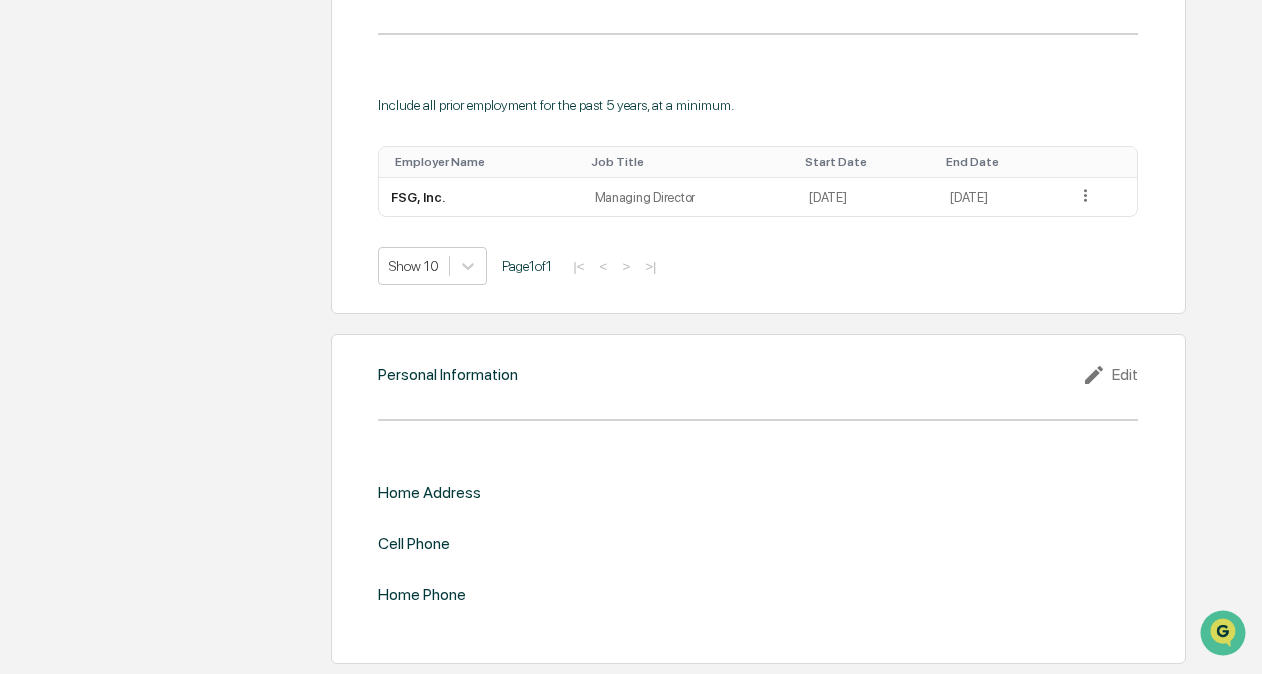 click on "Home Address" at bounding box center [429, 492] 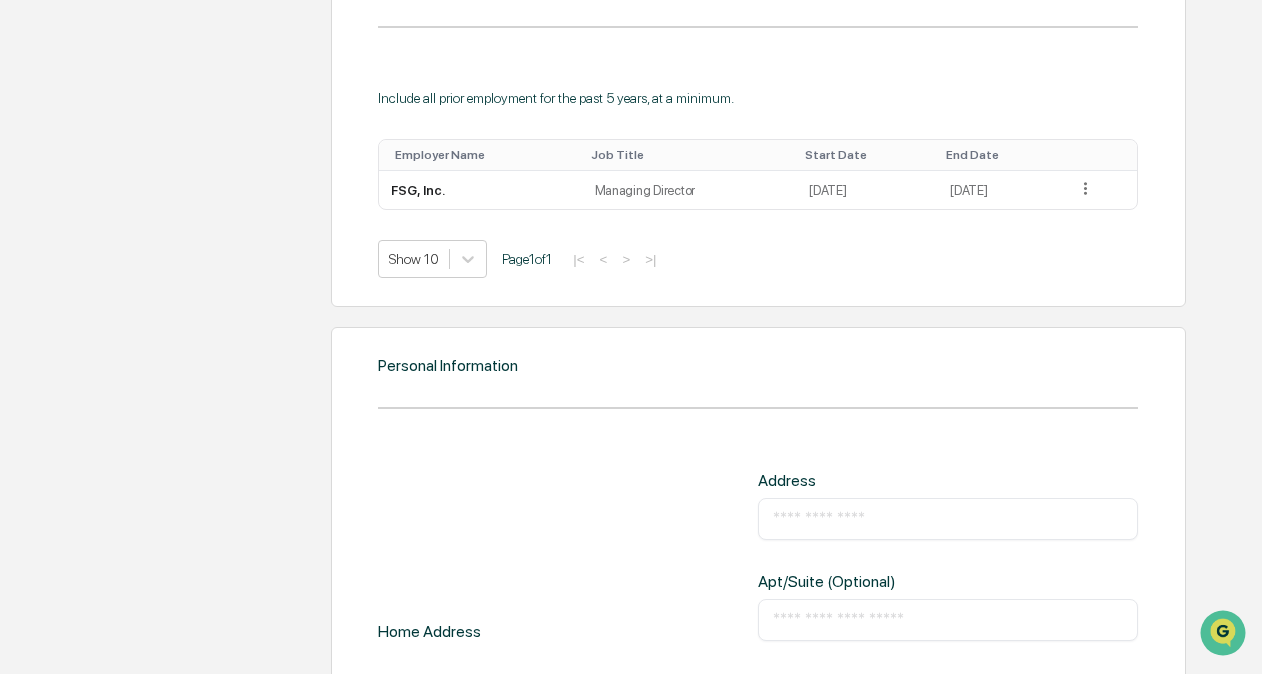 click at bounding box center [948, 519] 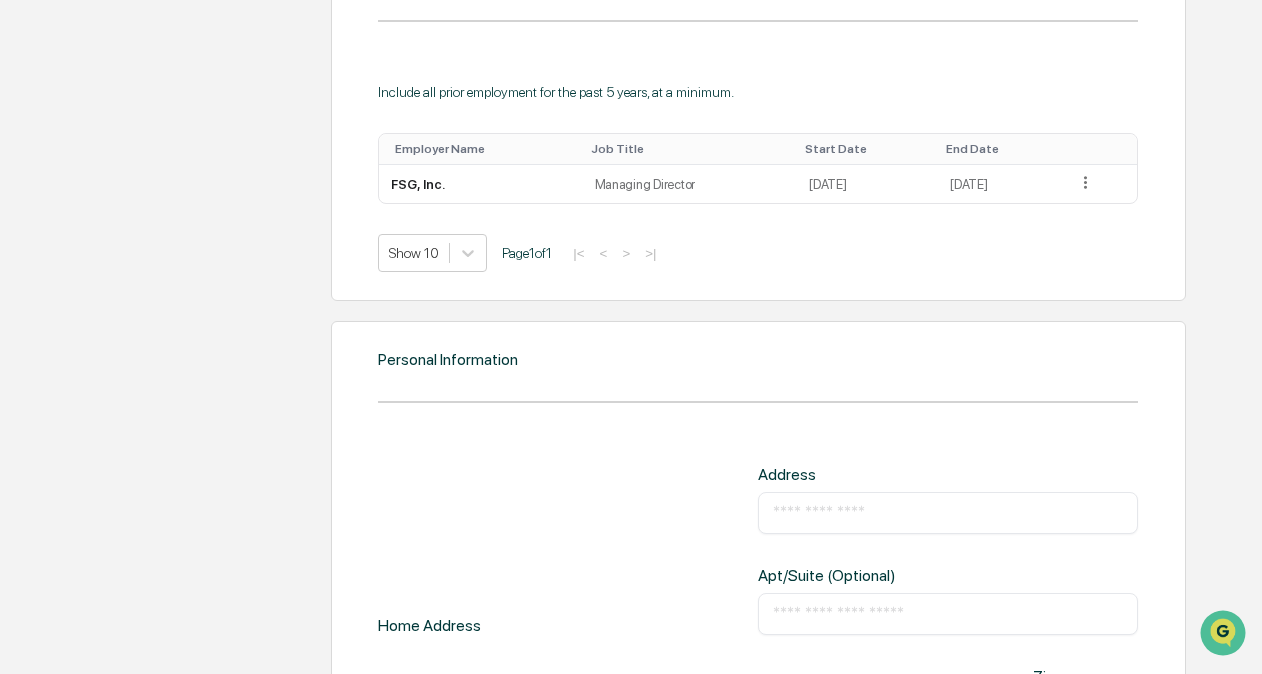 scroll, scrollTop: 1708, scrollLeft: 0, axis: vertical 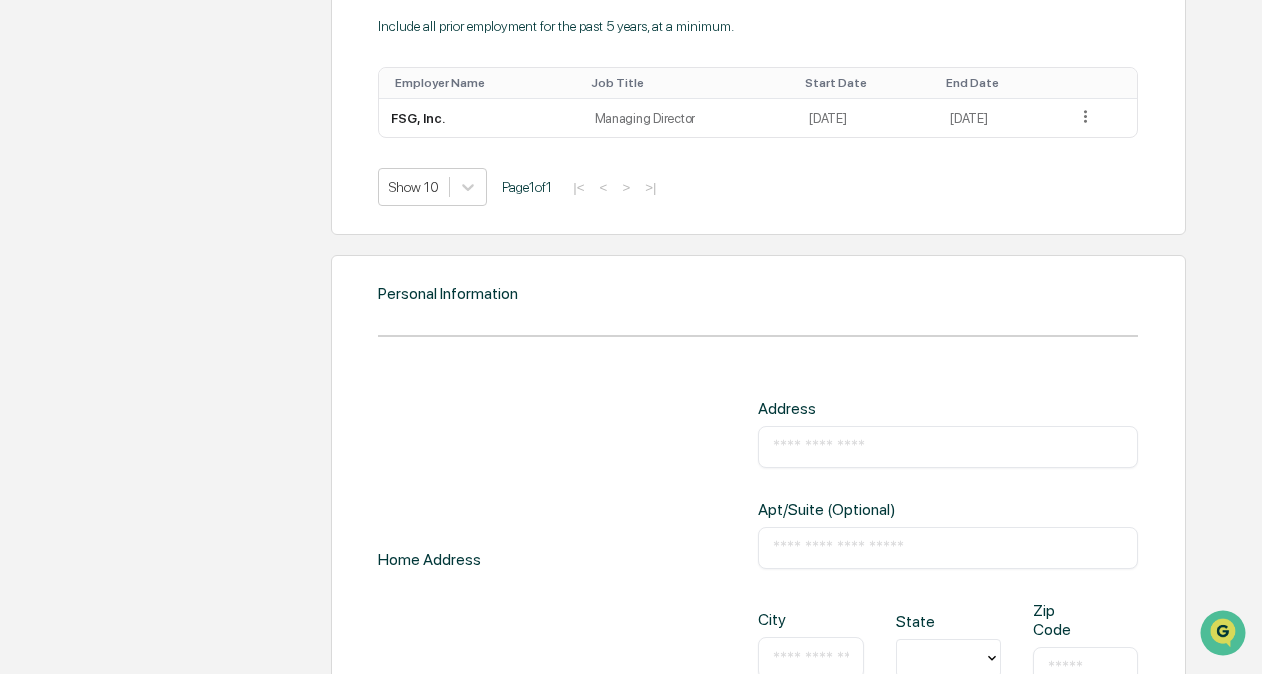 type on "**********" 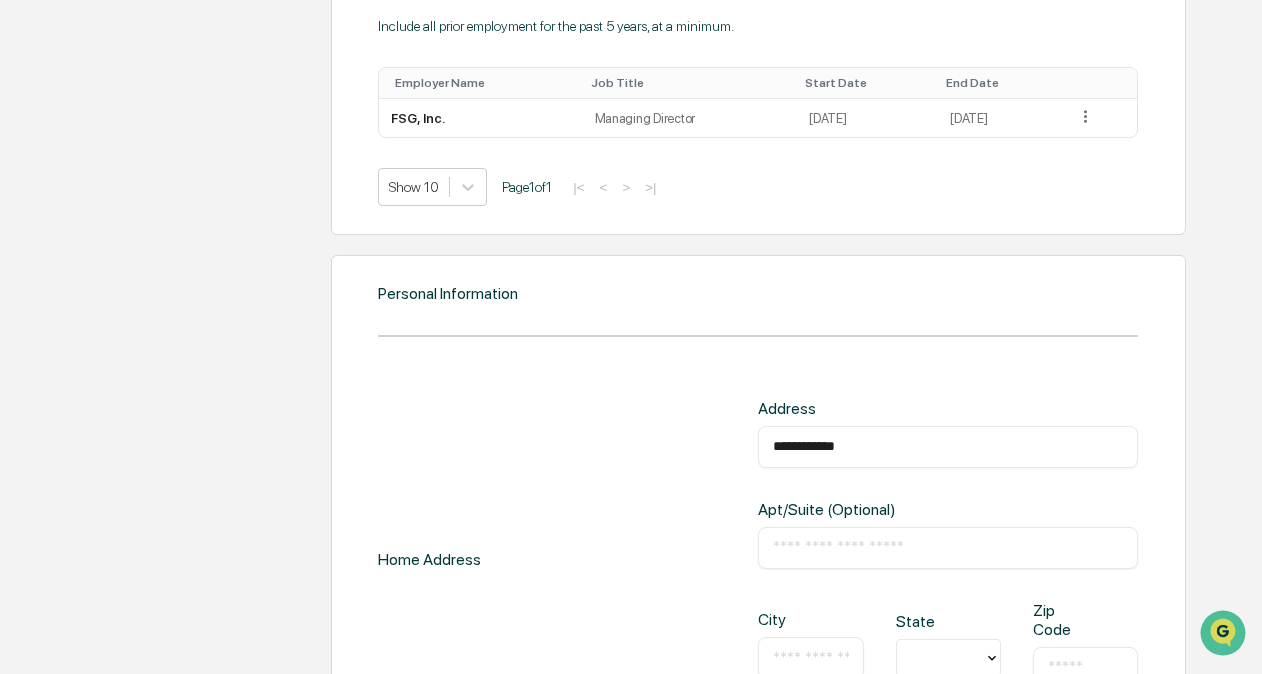 type on "**" 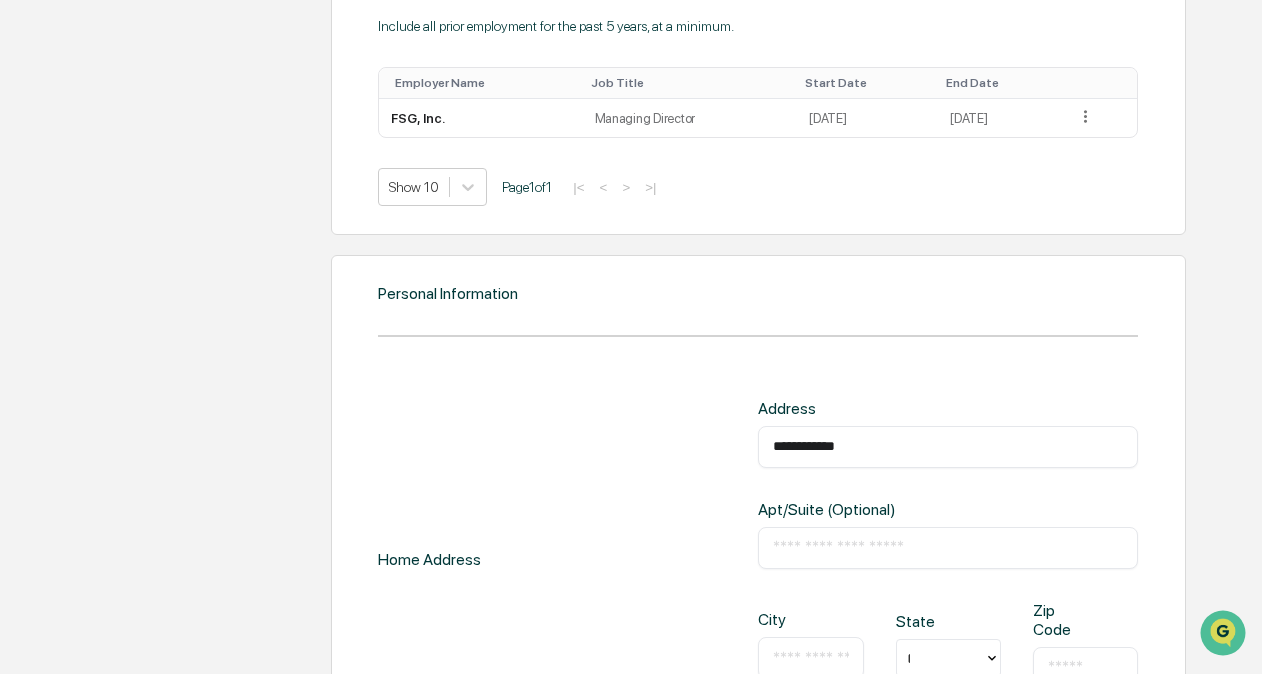type 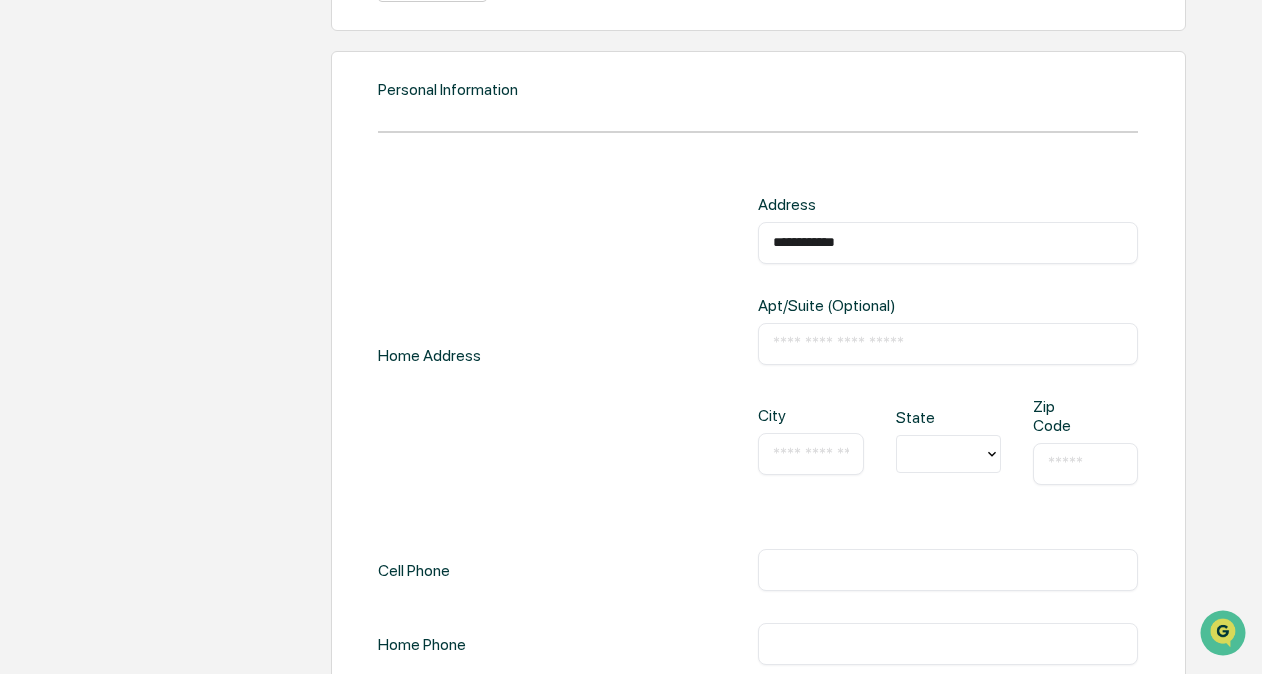 scroll, scrollTop: 1908, scrollLeft: 0, axis: vertical 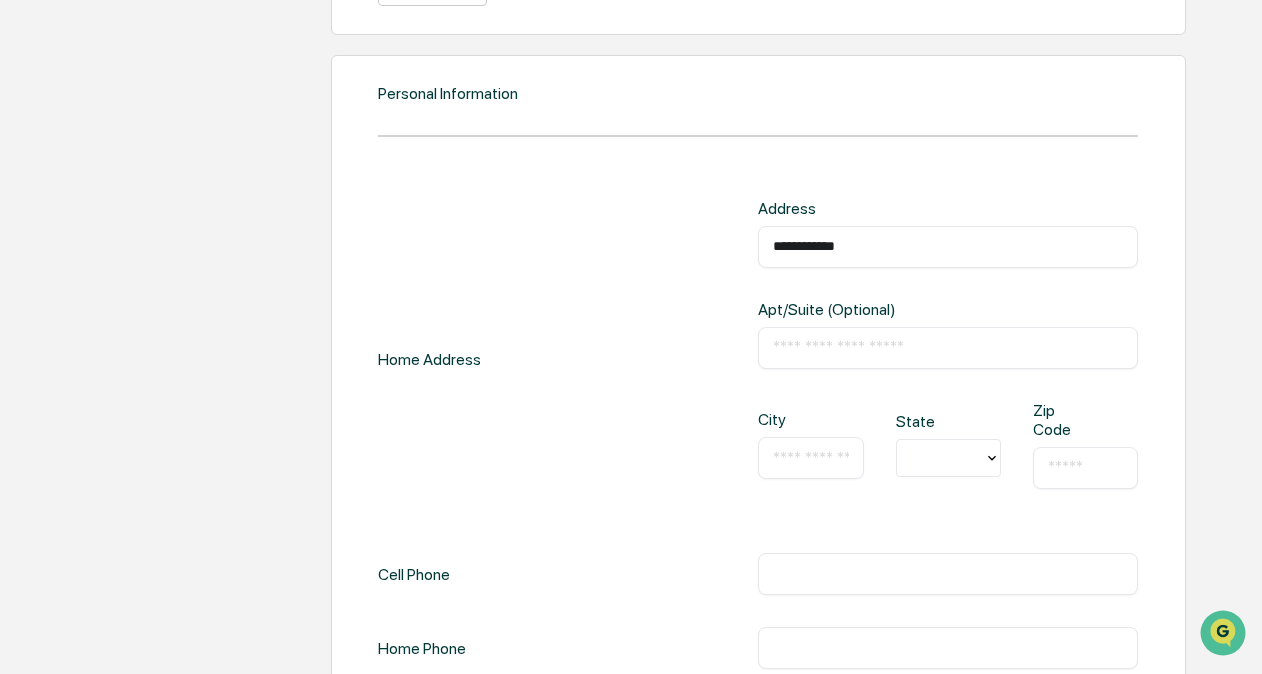 click at bounding box center (810, 458) 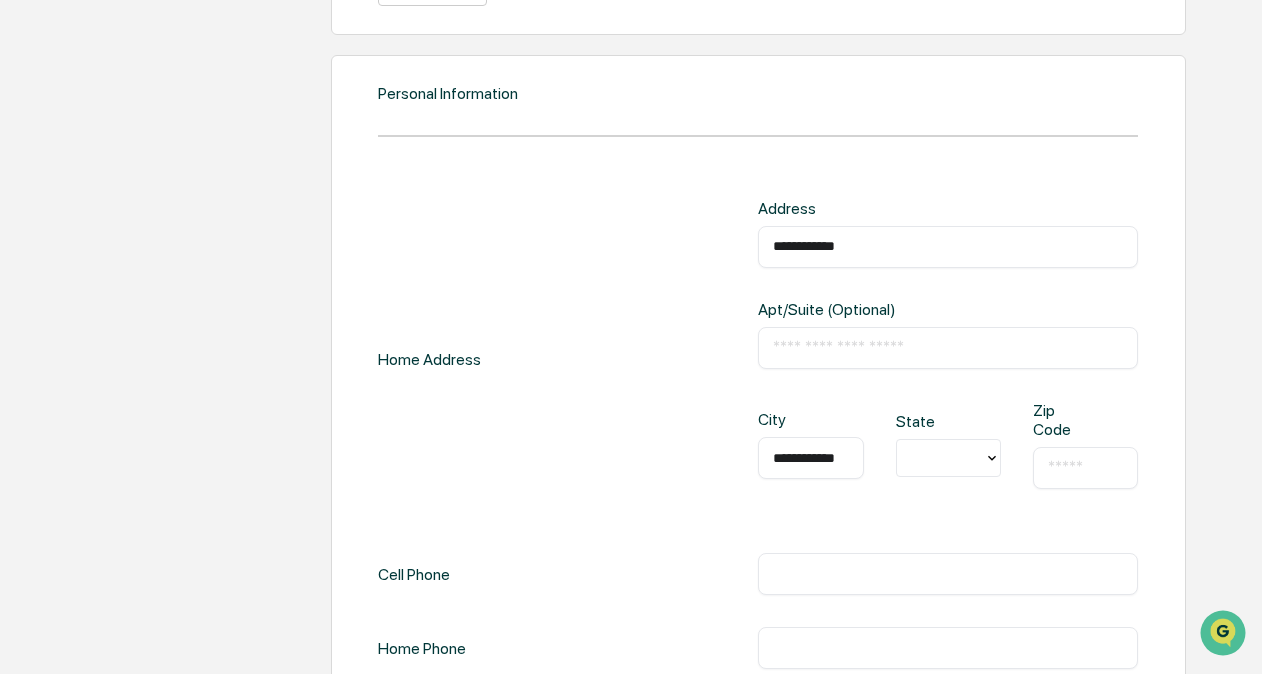 scroll, scrollTop: 0, scrollLeft: 14, axis: horizontal 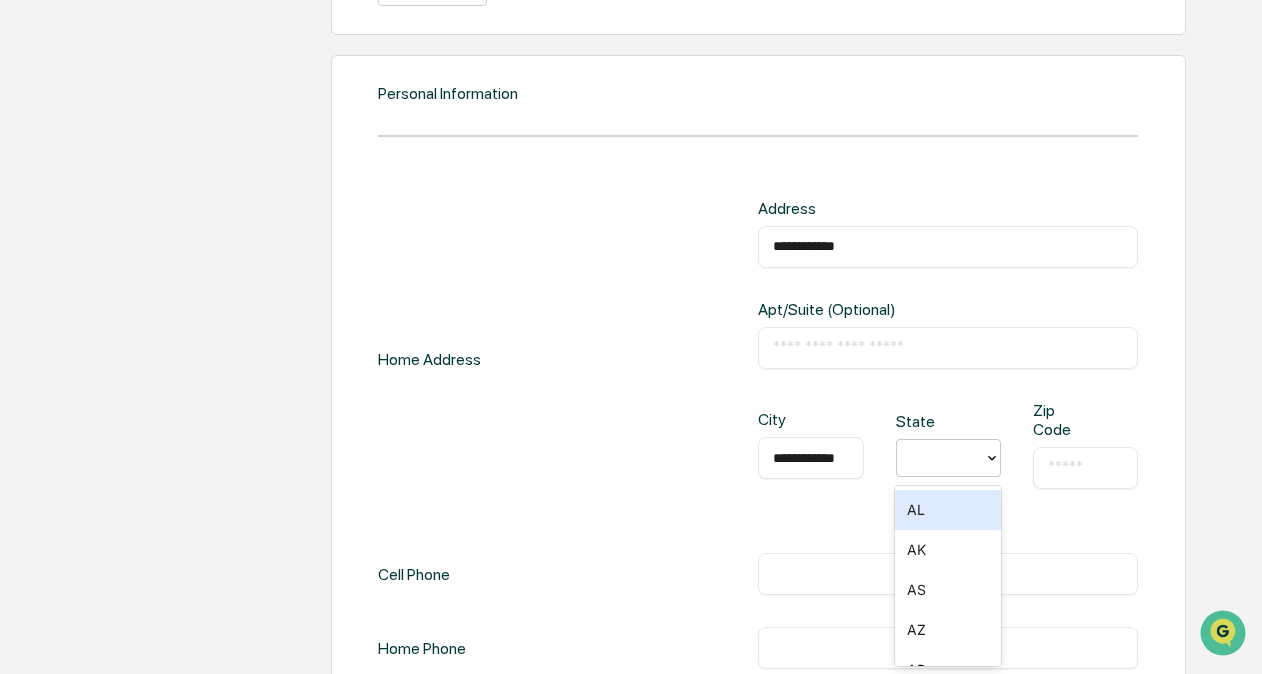click at bounding box center [940, 458] 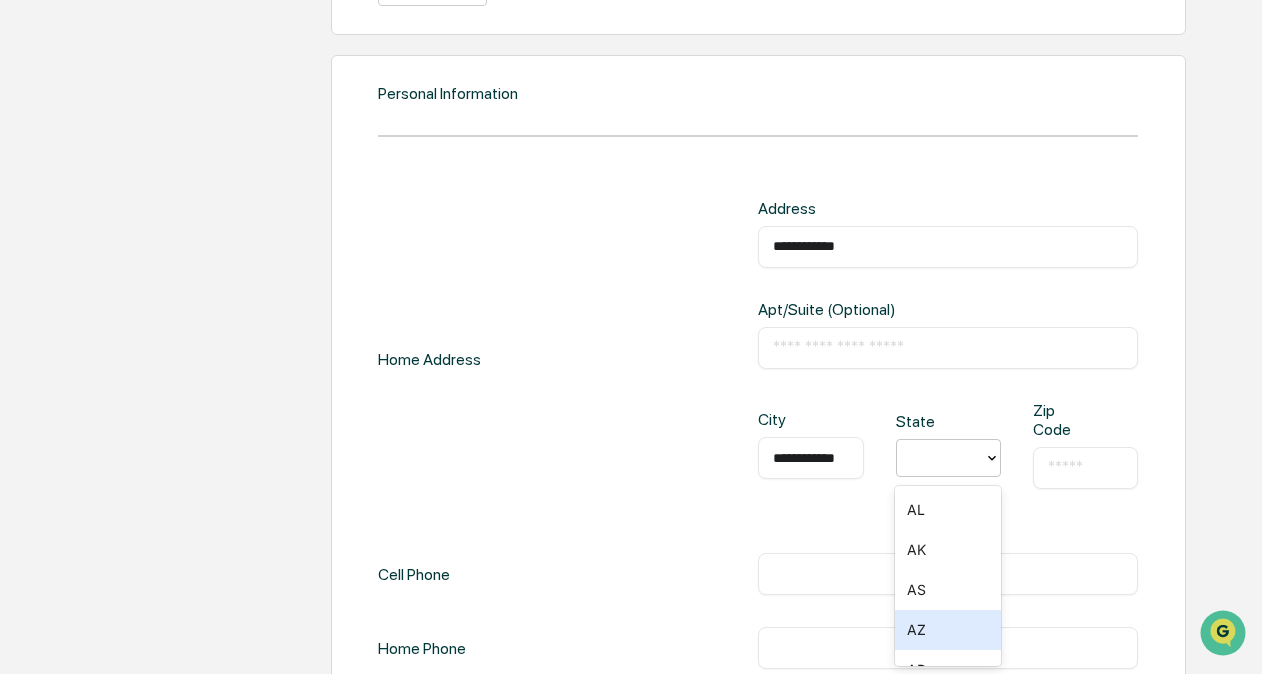 click on "AZ" at bounding box center [947, 630] 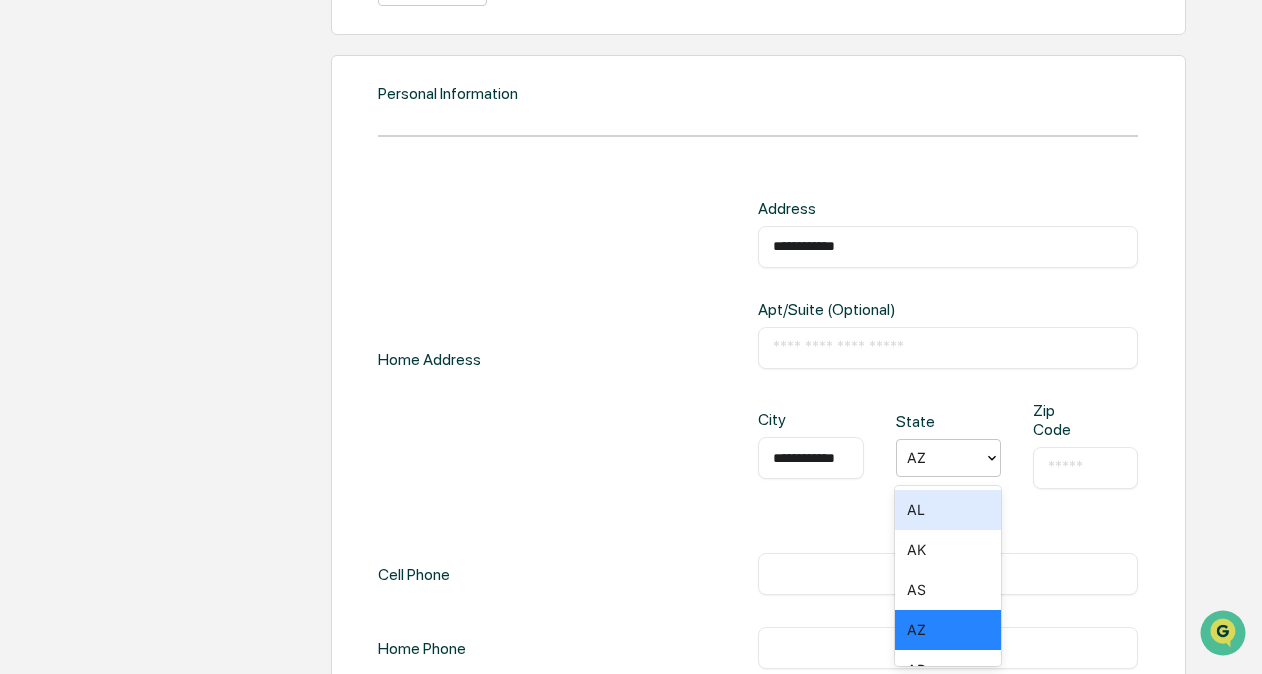 click 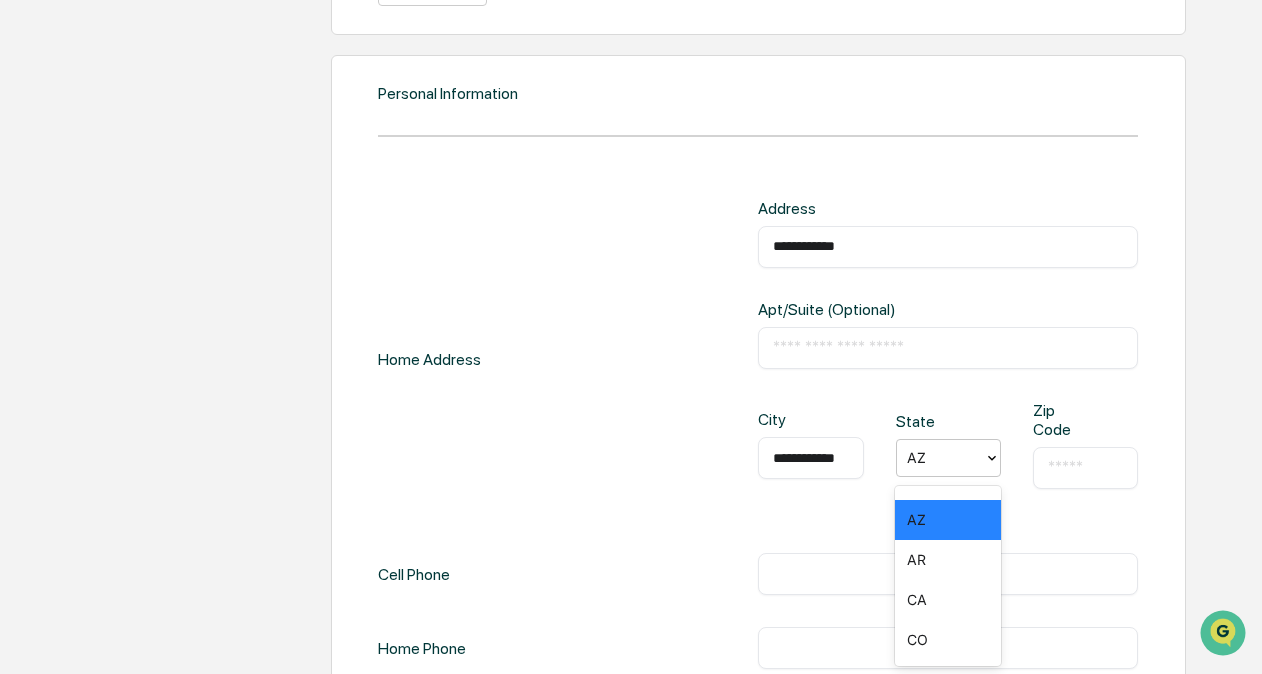 scroll, scrollTop: 157, scrollLeft: 0, axis: vertical 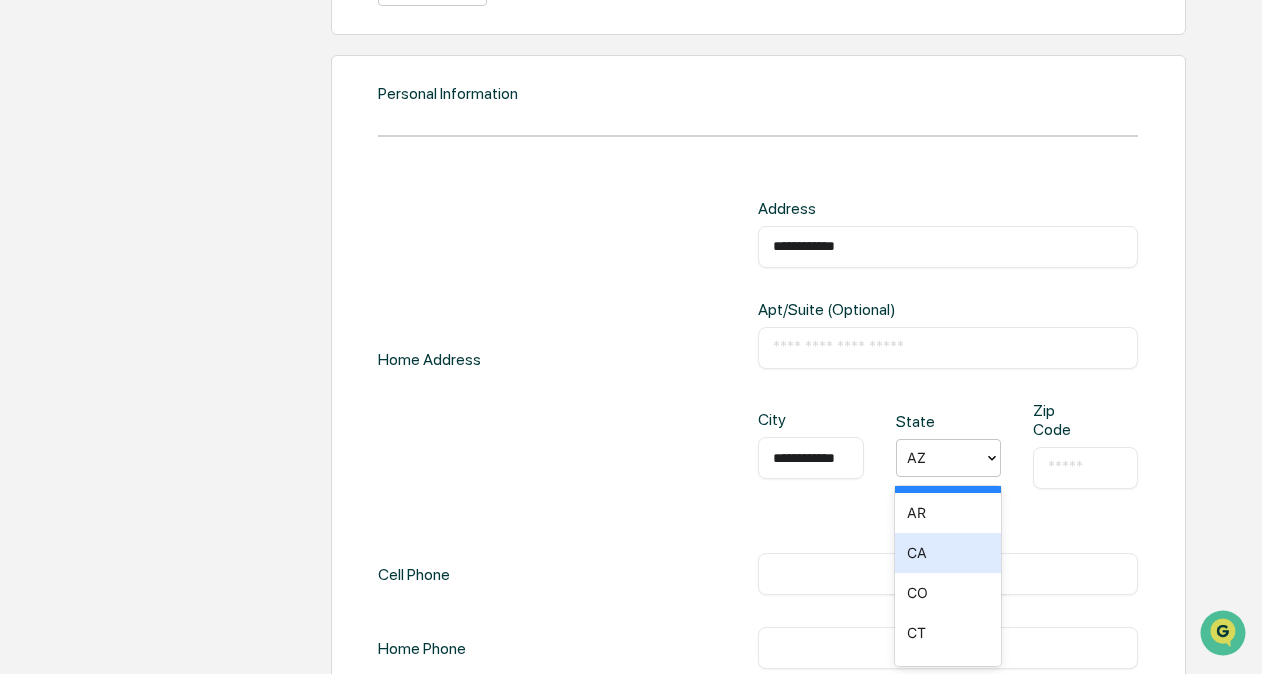 click on "CA" at bounding box center (947, 553) 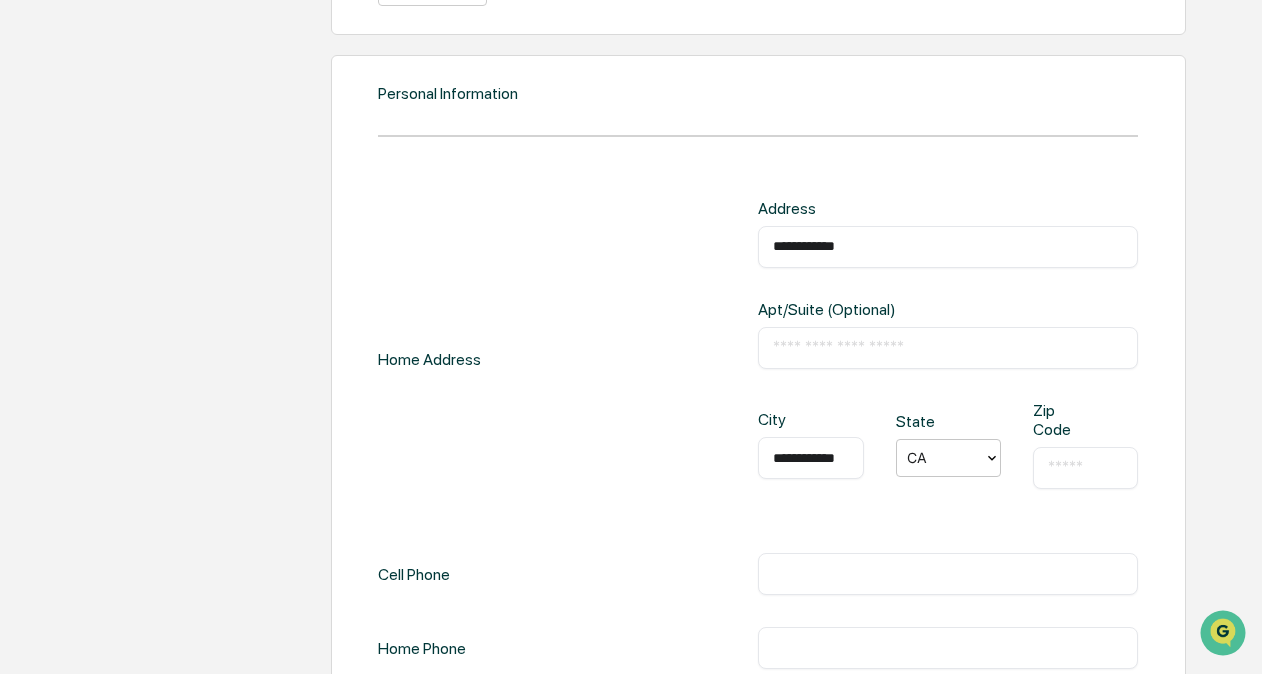 click at bounding box center [1085, 468] 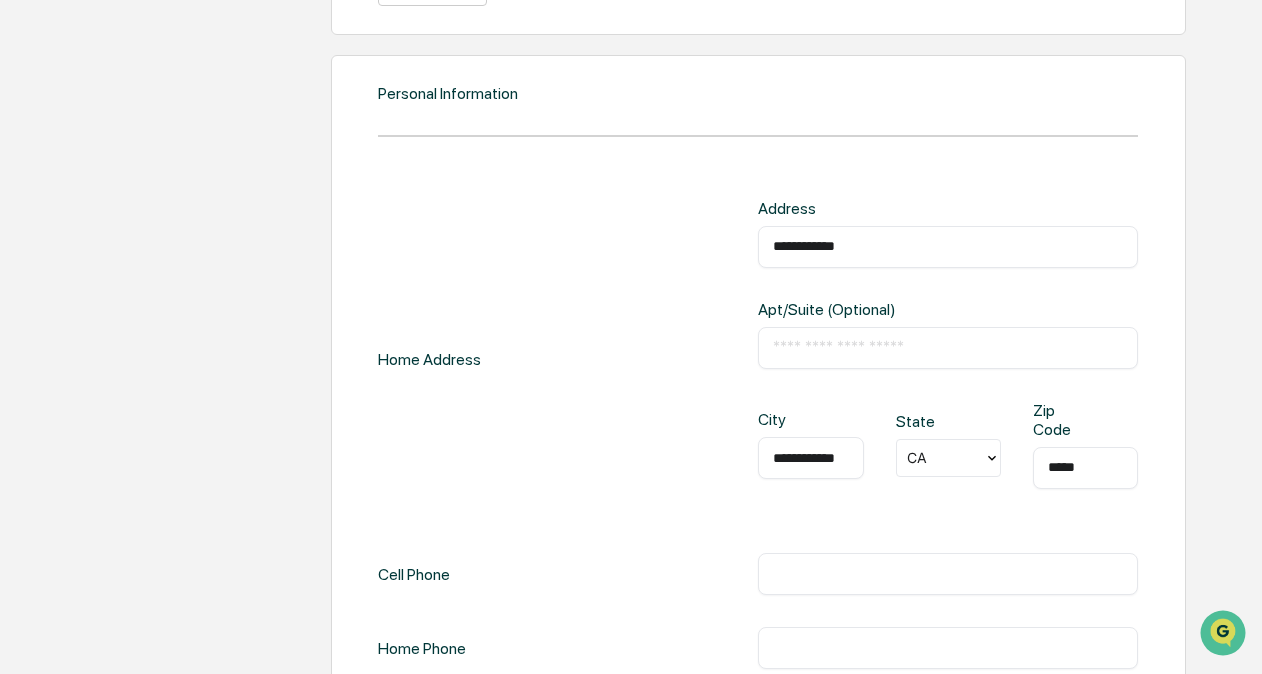 type on "*****" 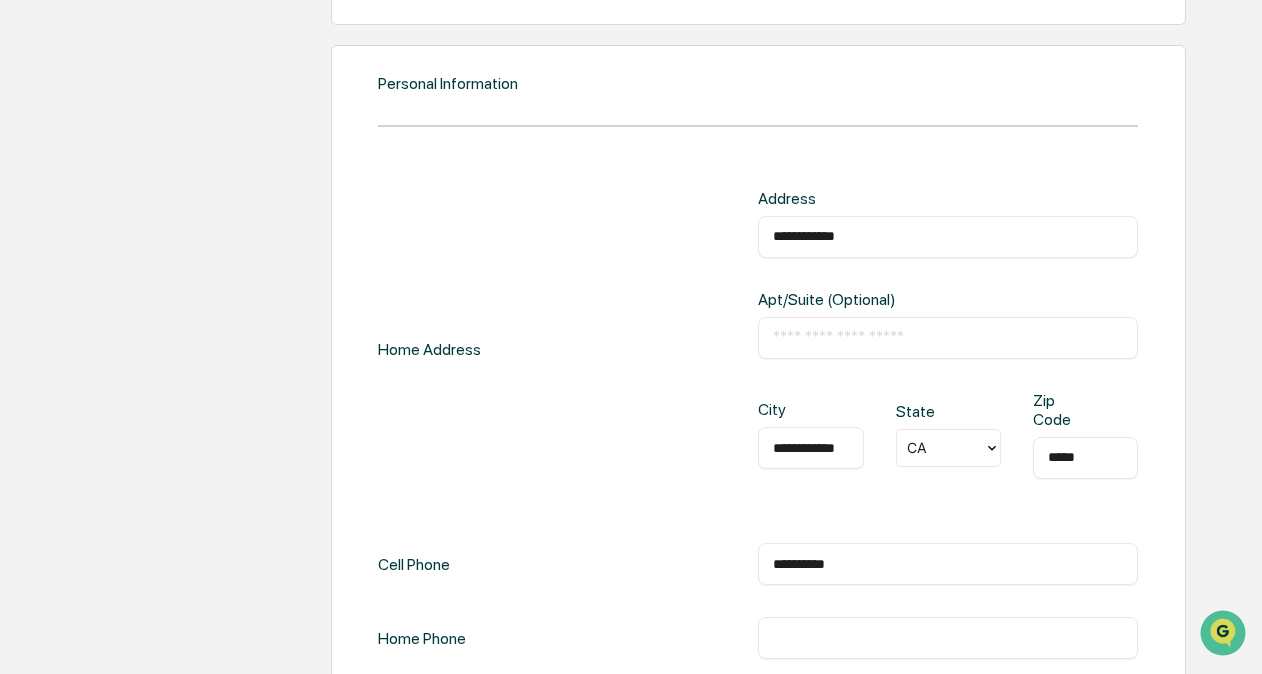 scroll, scrollTop: 2018, scrollLeft: 0, axis: vertical 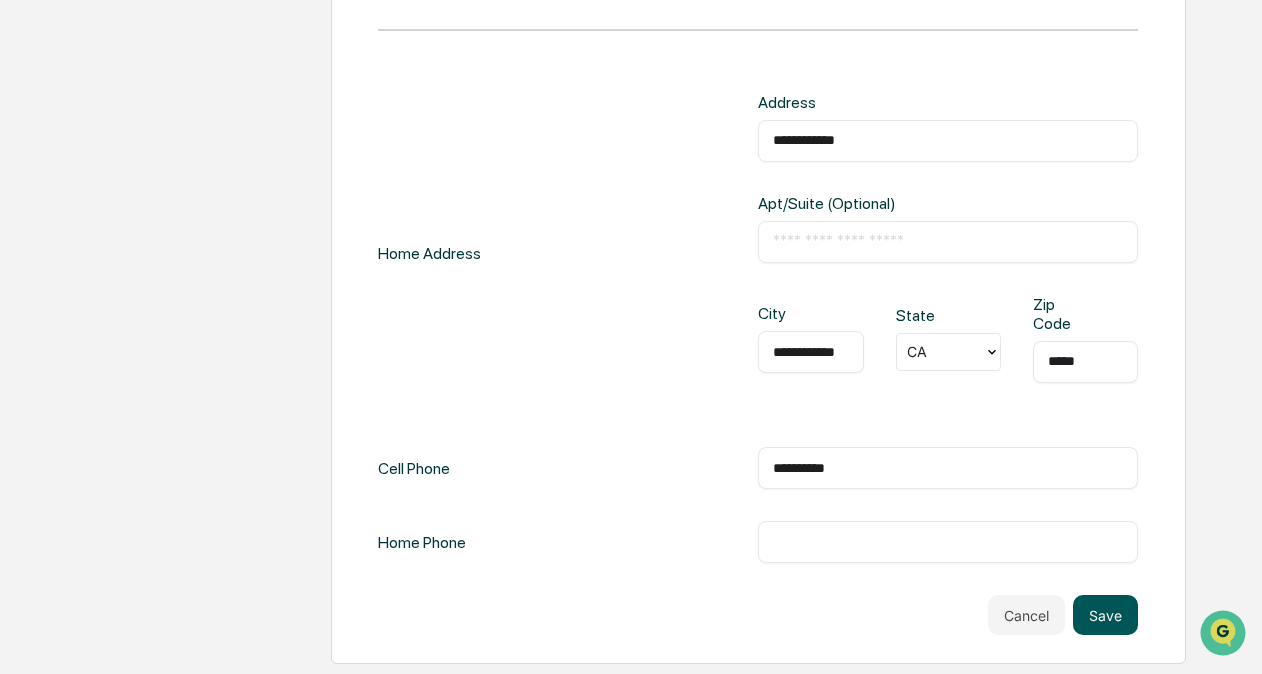 type on "**********" 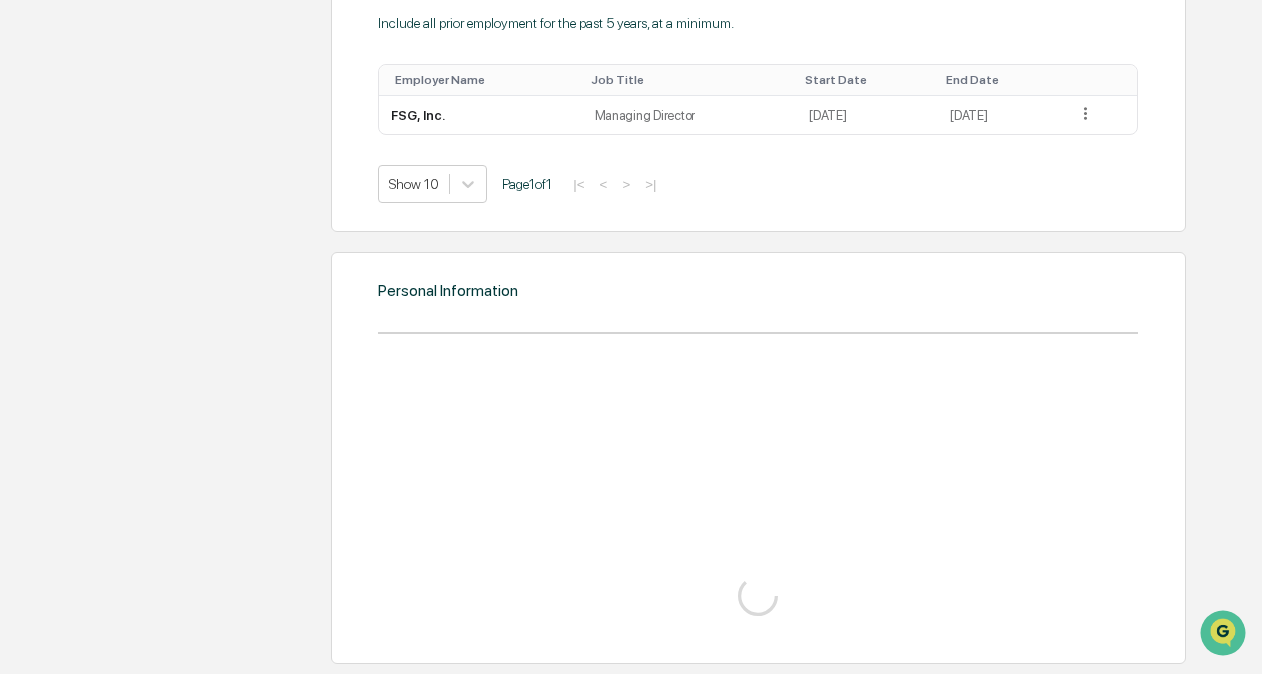 scroll, scrollTop: 2018, scrollLeft: 0, axis: vertical 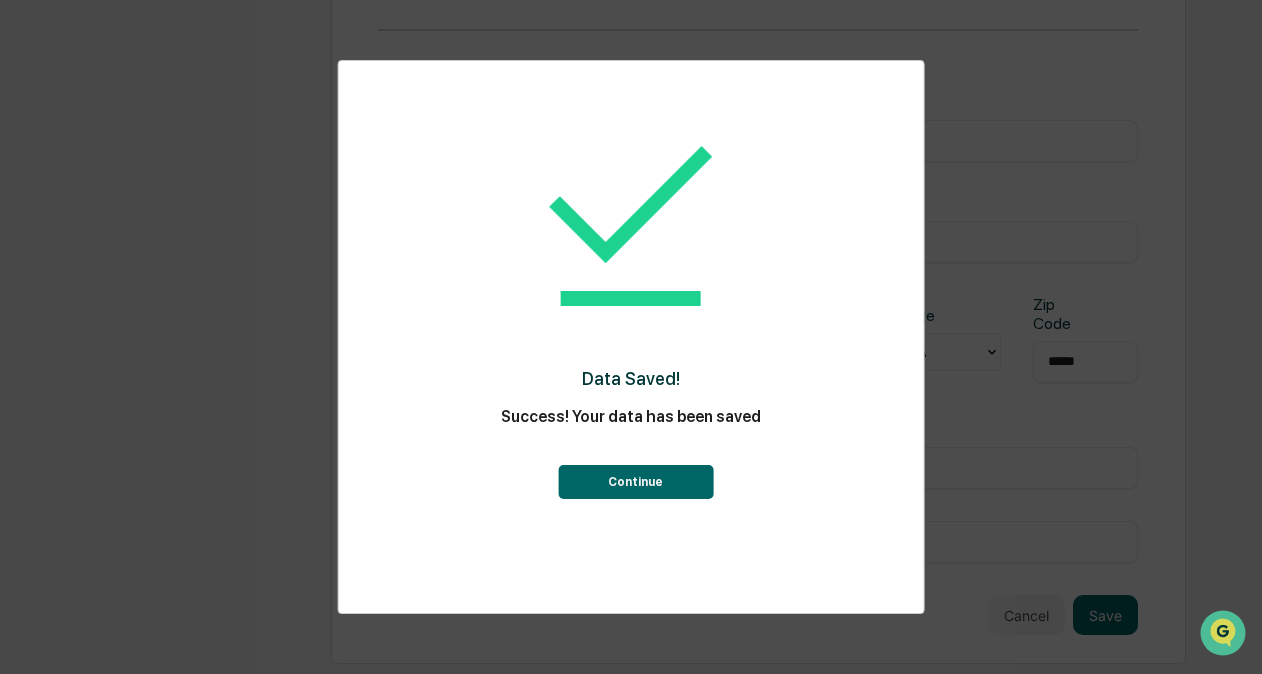 click on "Continue" at bounding box center (635, 482) 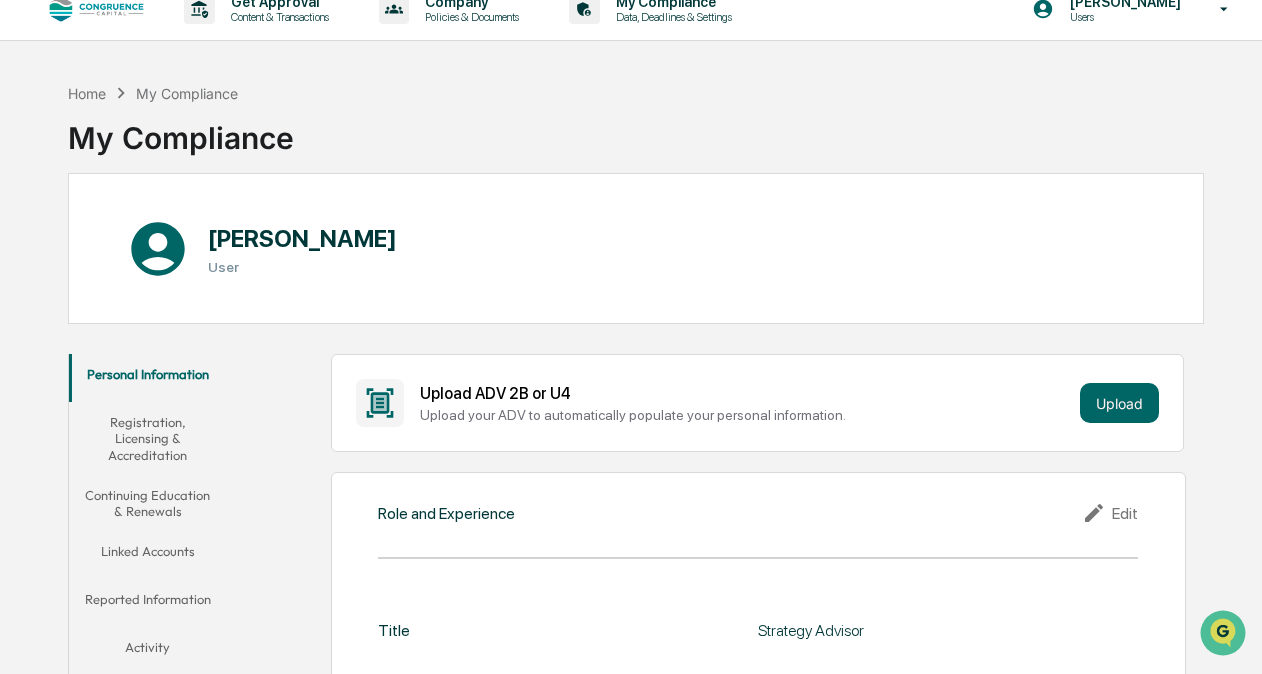 scroll, scrollTop: 0, scrollLeft: 0, axis: both 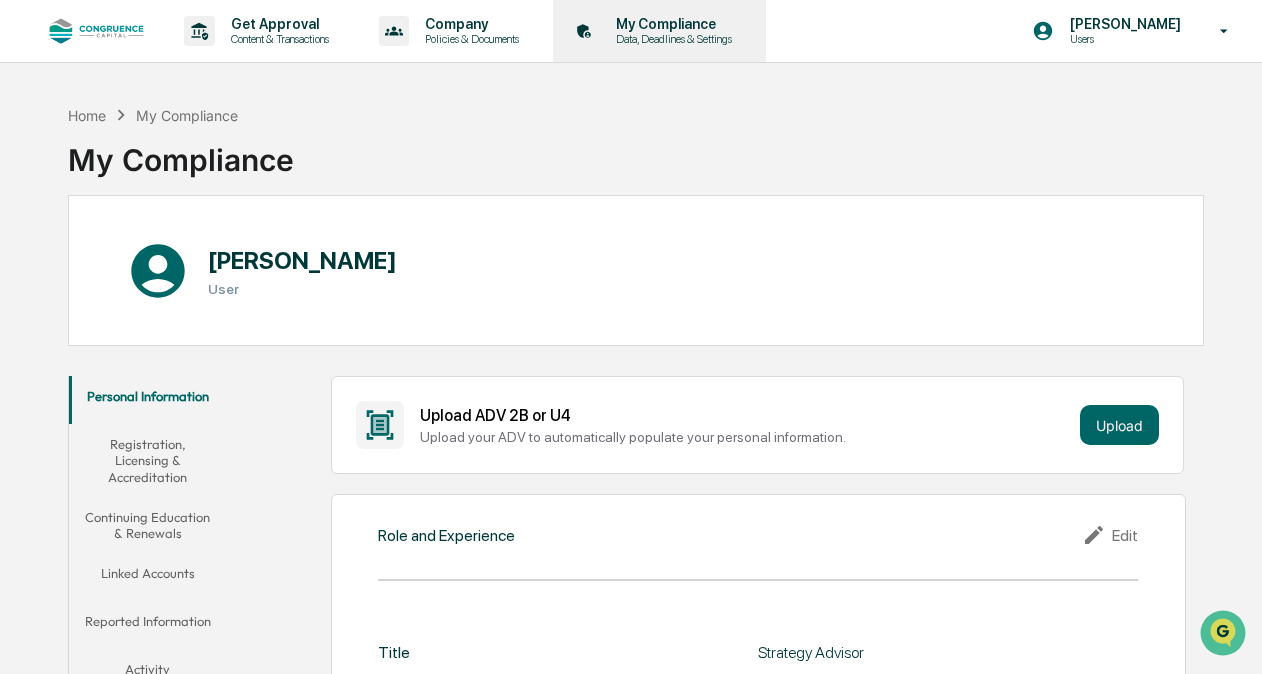 click on "My Compliance" at bounding box center [671, 24] 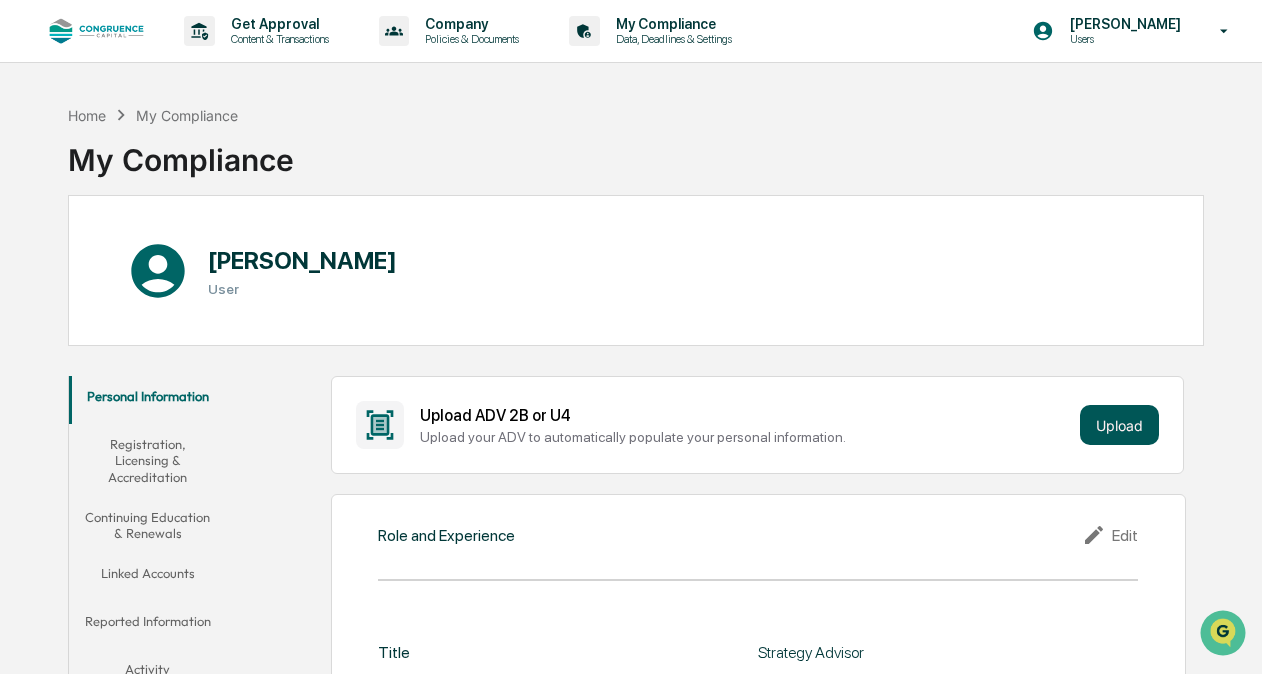 click on "Upload" at bounding box center [1119, 425] 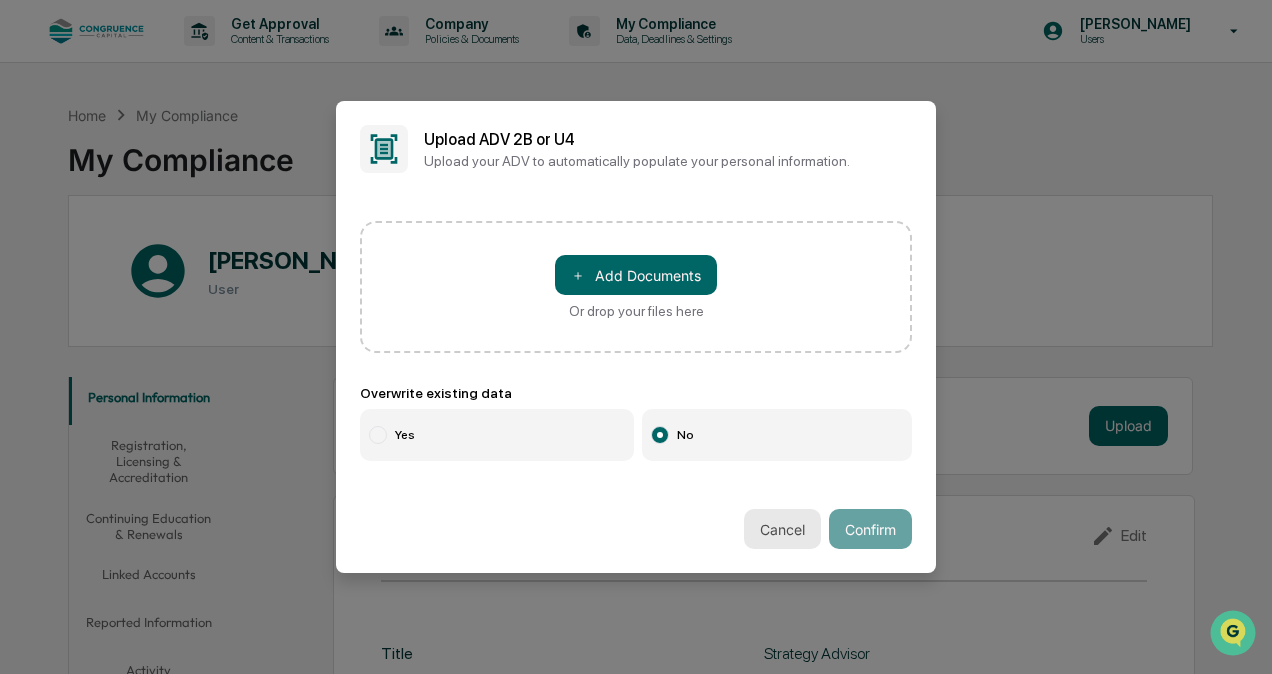 click on "Cancel" at bounding box center [782, 529] 